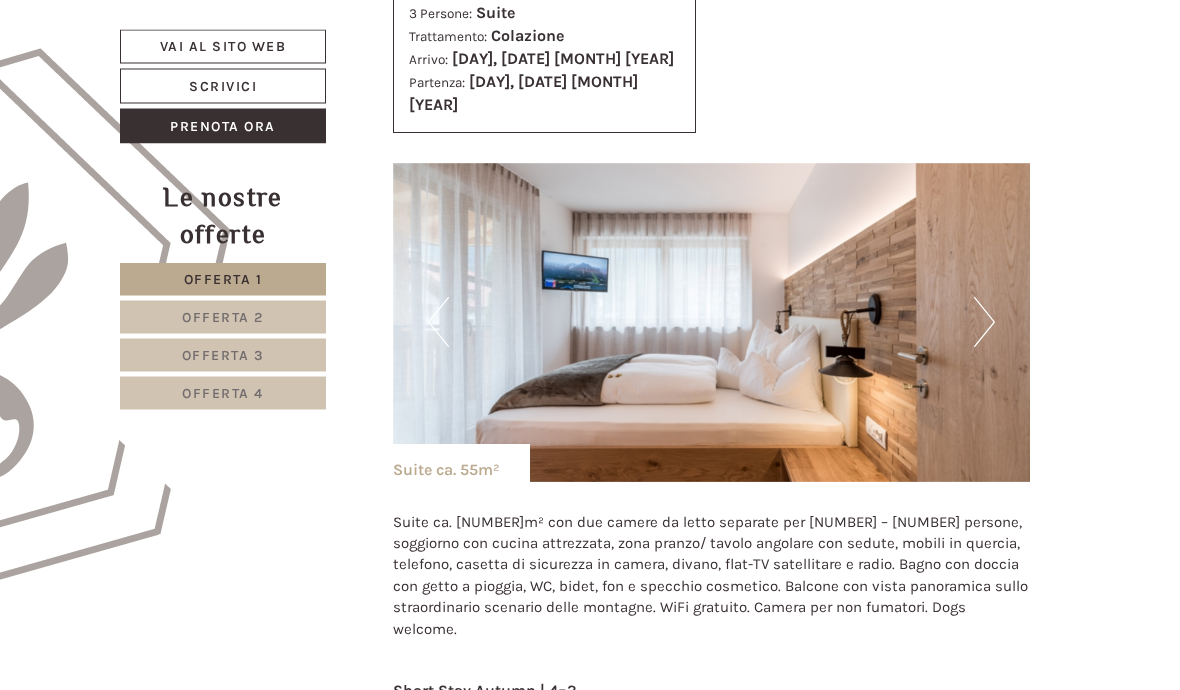 scroll, scrollTop: 956, scrollLeft: 0, axis: vertical 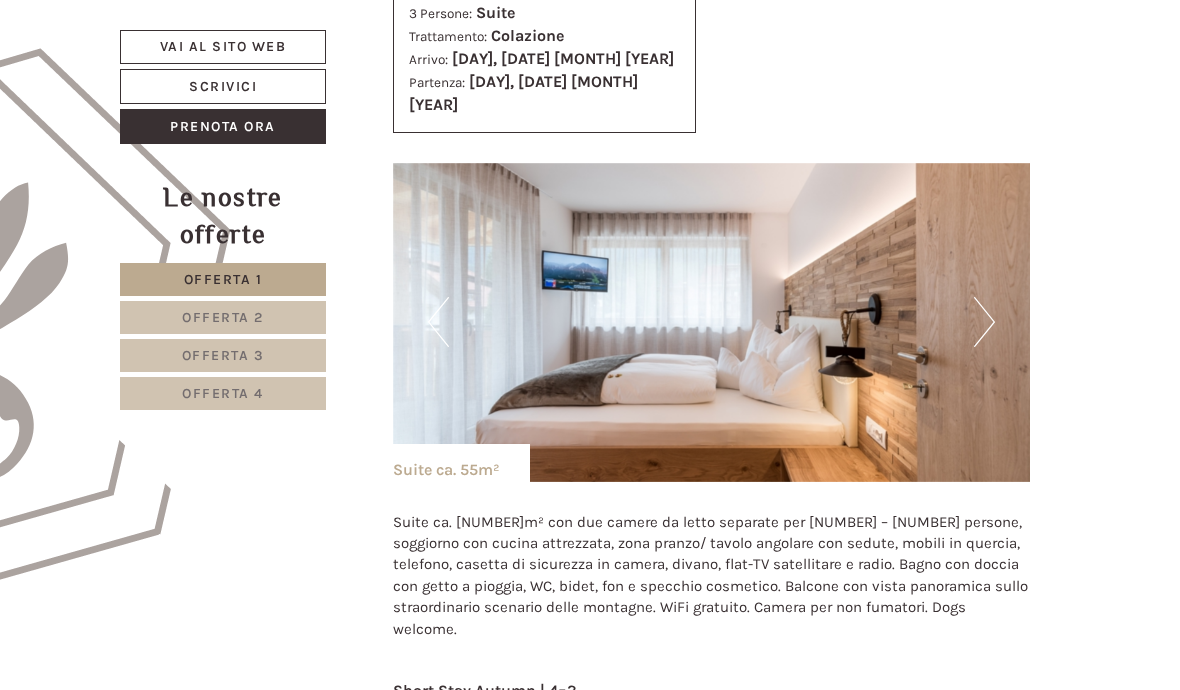 click on "Next" at bounding box center [984, 322] 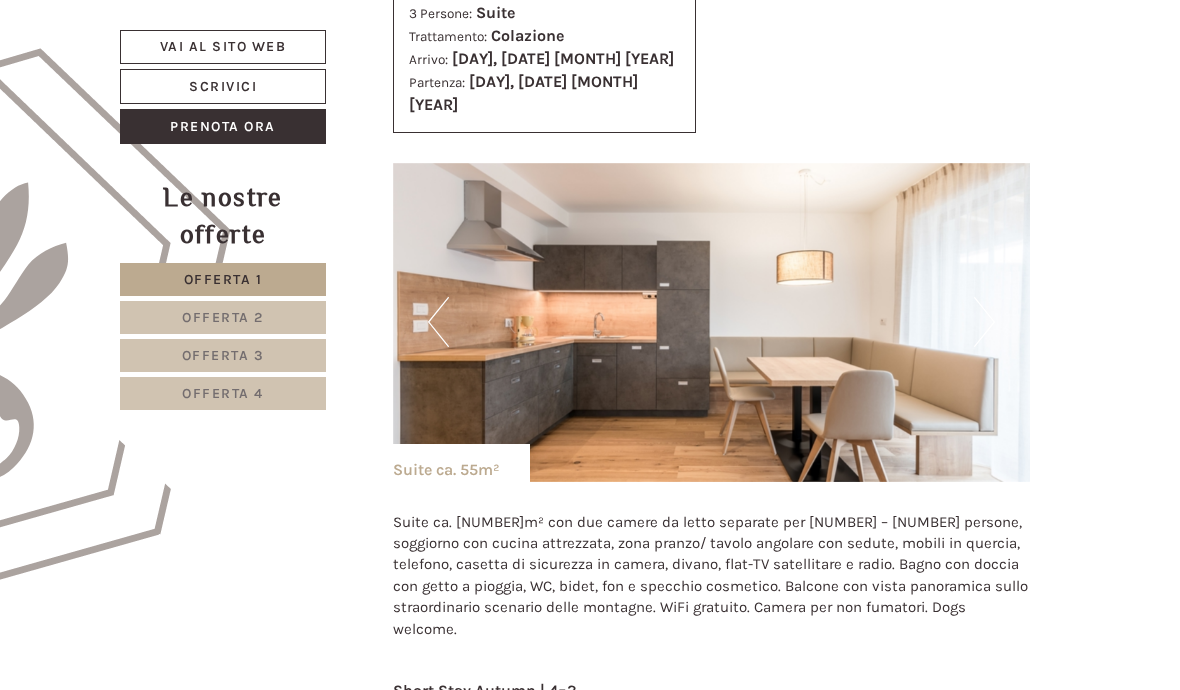click at bounding box center (712, 322) 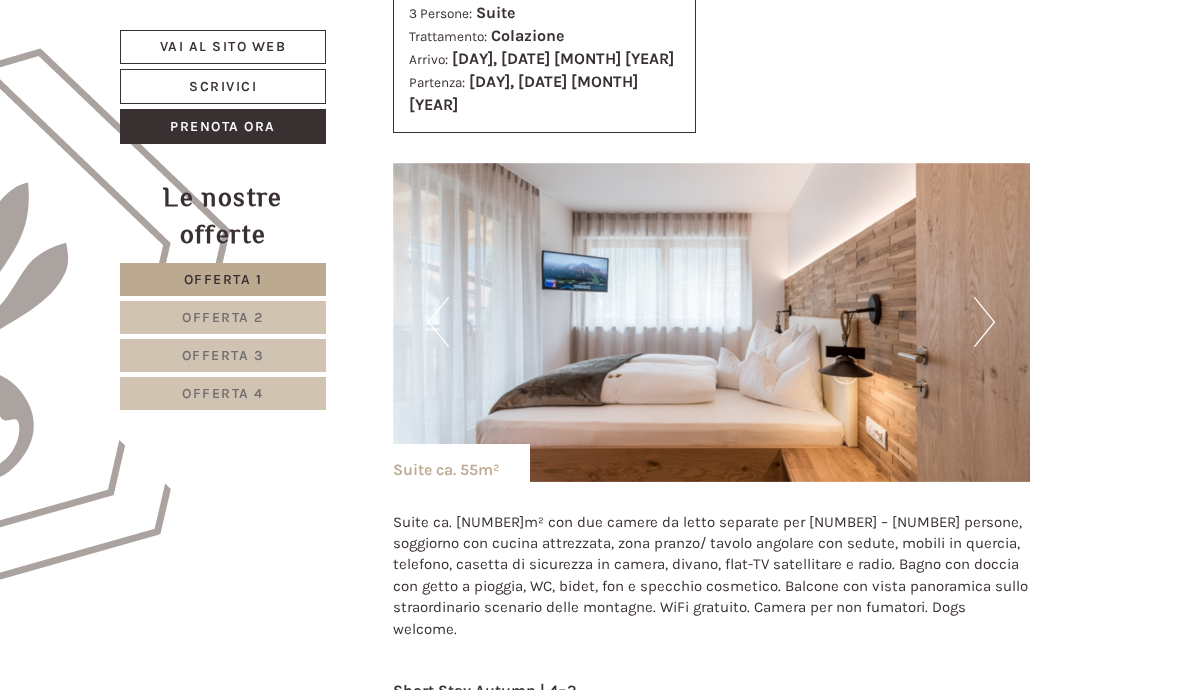 click on "Previous" at bounding box center [438, 322] 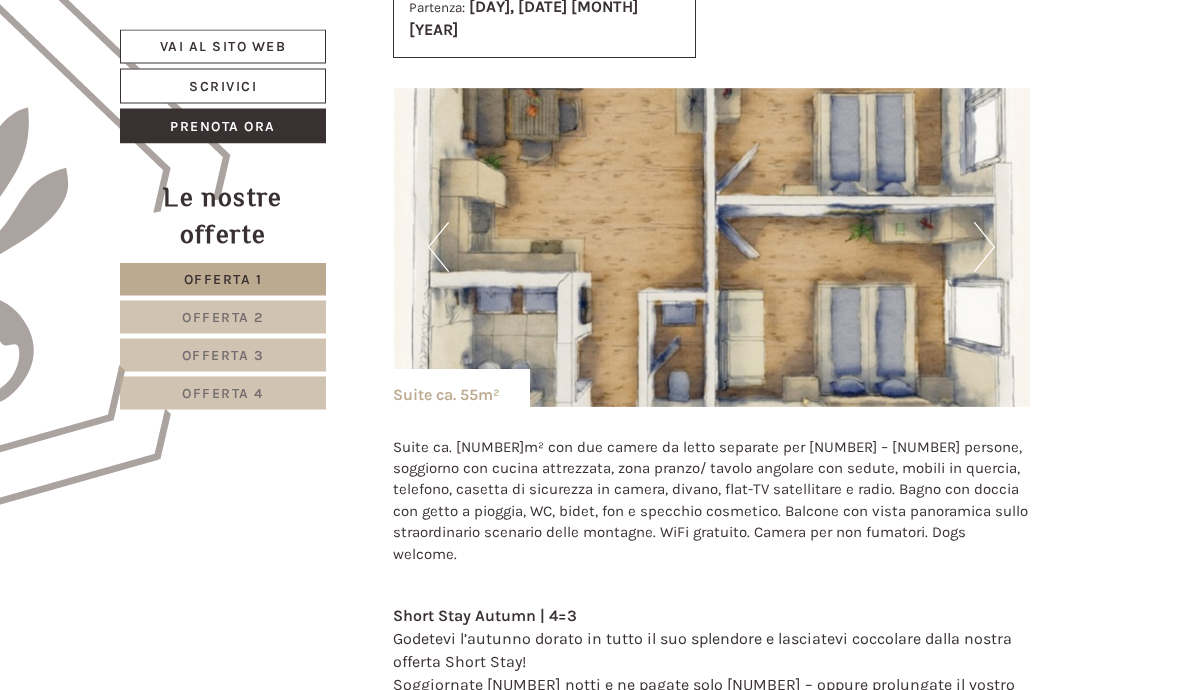 scroll, scrollTop: 1027, scrollLeft: 0, axis: vertical 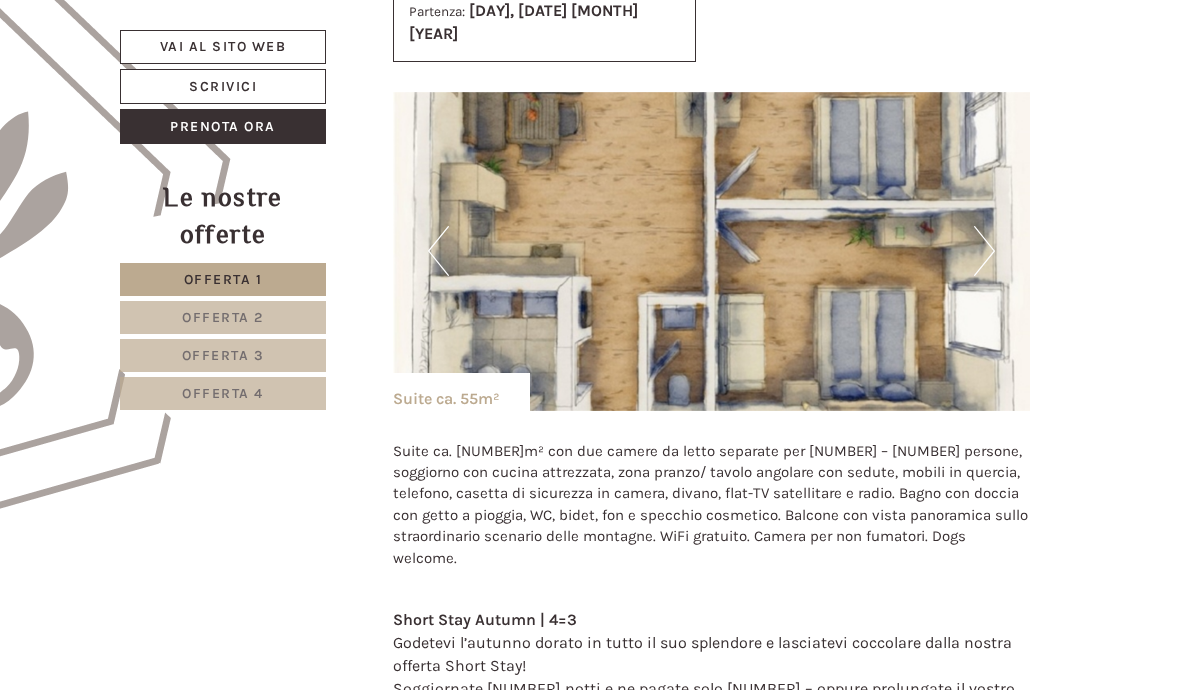 click on "Previous" at bounding box center (438, 251) 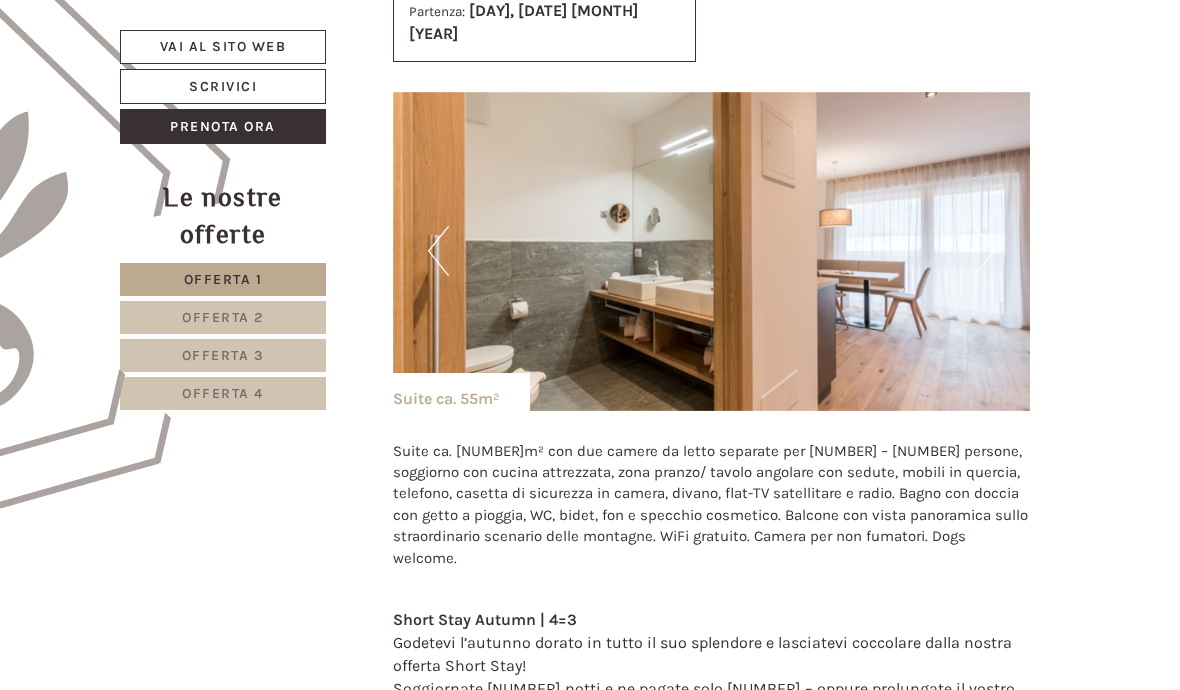 click on "Previous" at bounding box center (438, 251) 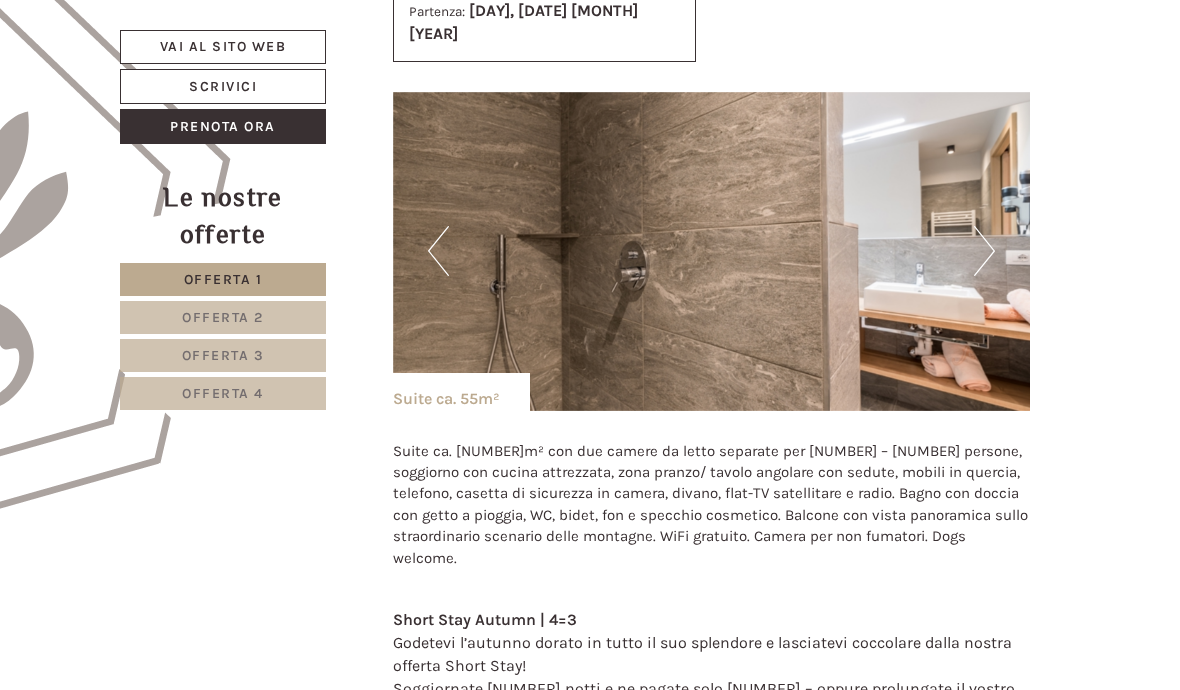 click at bounding box center (712, 251) 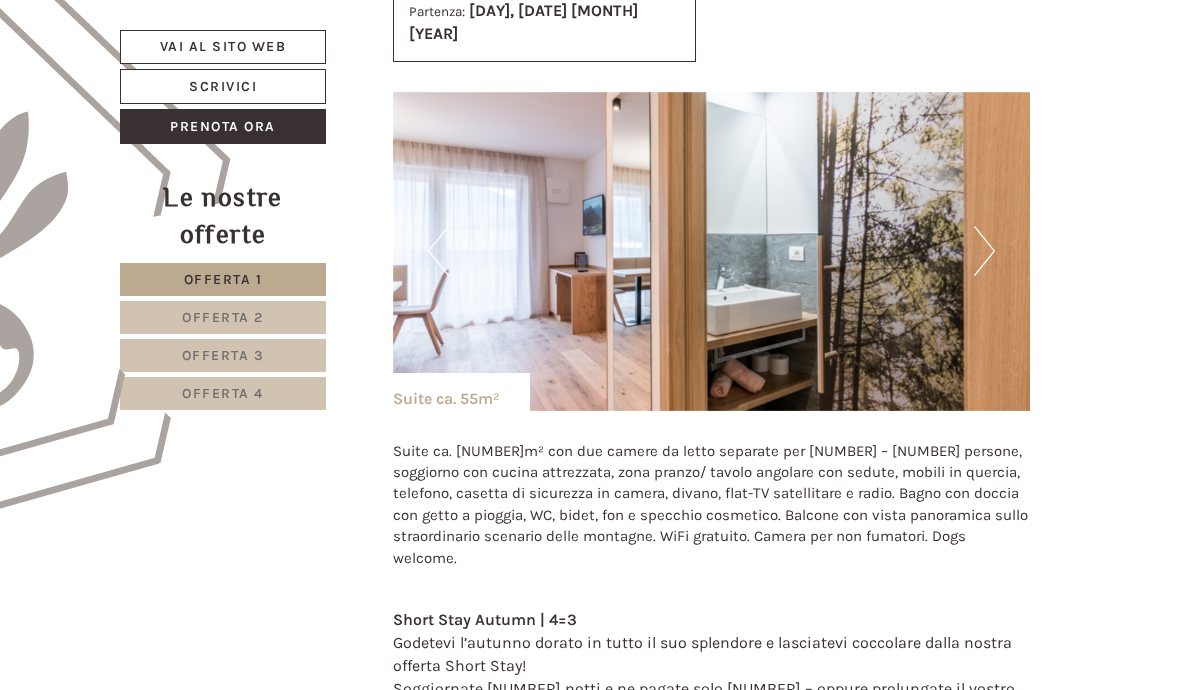 click on "Previous" at bounding box center [438, 251] 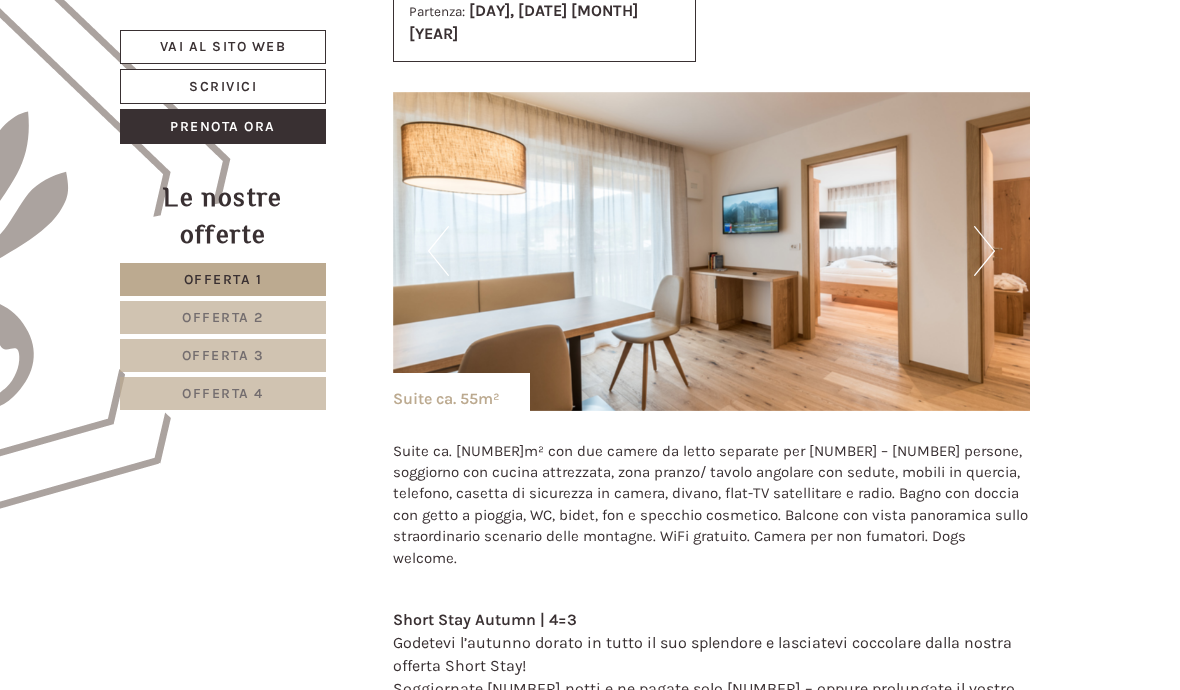 click on "Previous" at bounding box center (438, 251) 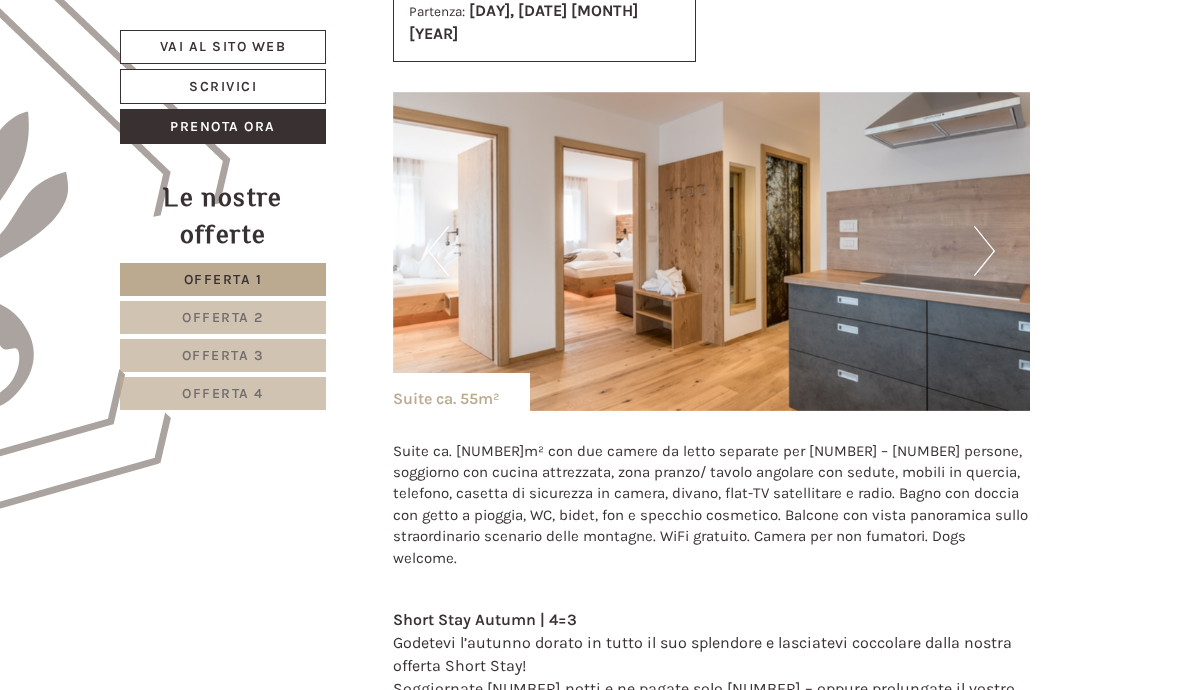 click at bounding box center (712, 251) 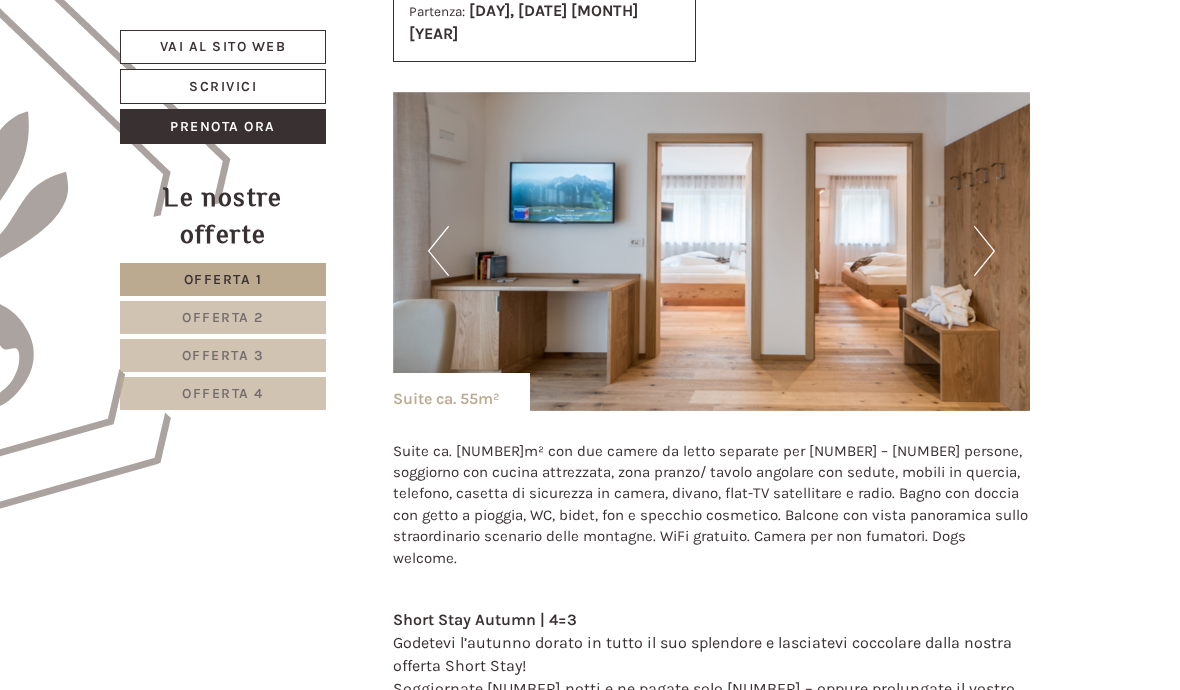 click on "Previous" at bounding box center [438, 251] 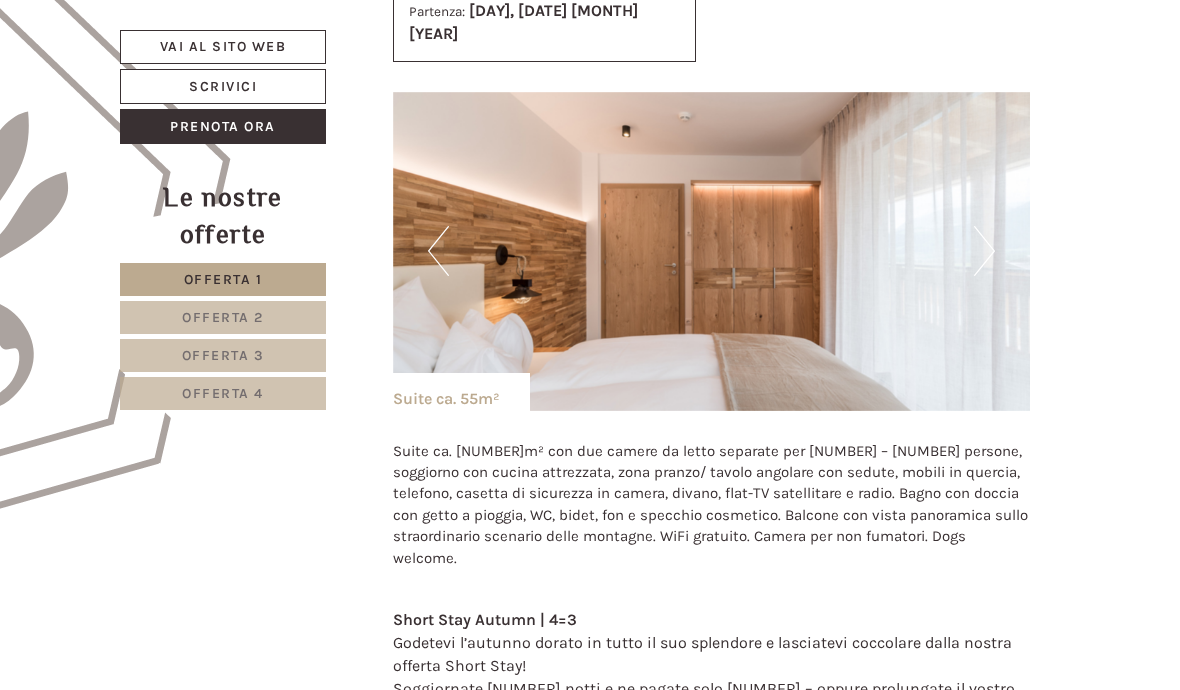 click on "Previous" at bounding box center (438, 251) 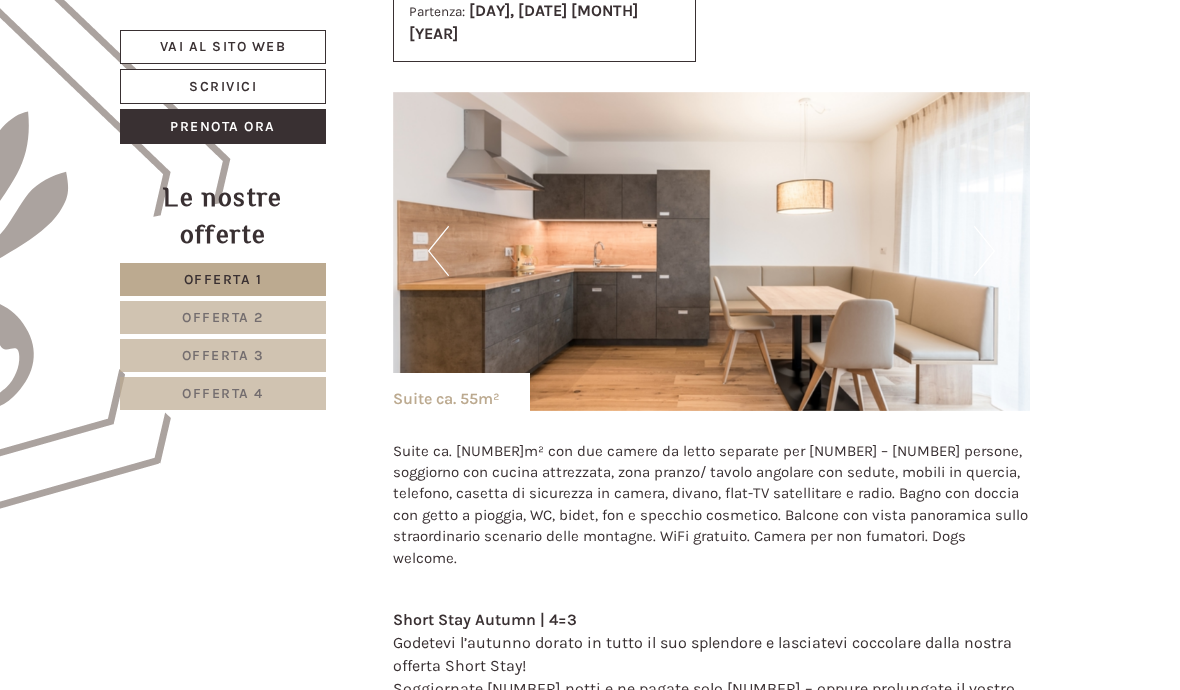click on "Previous" at bounding box center [438, 251] 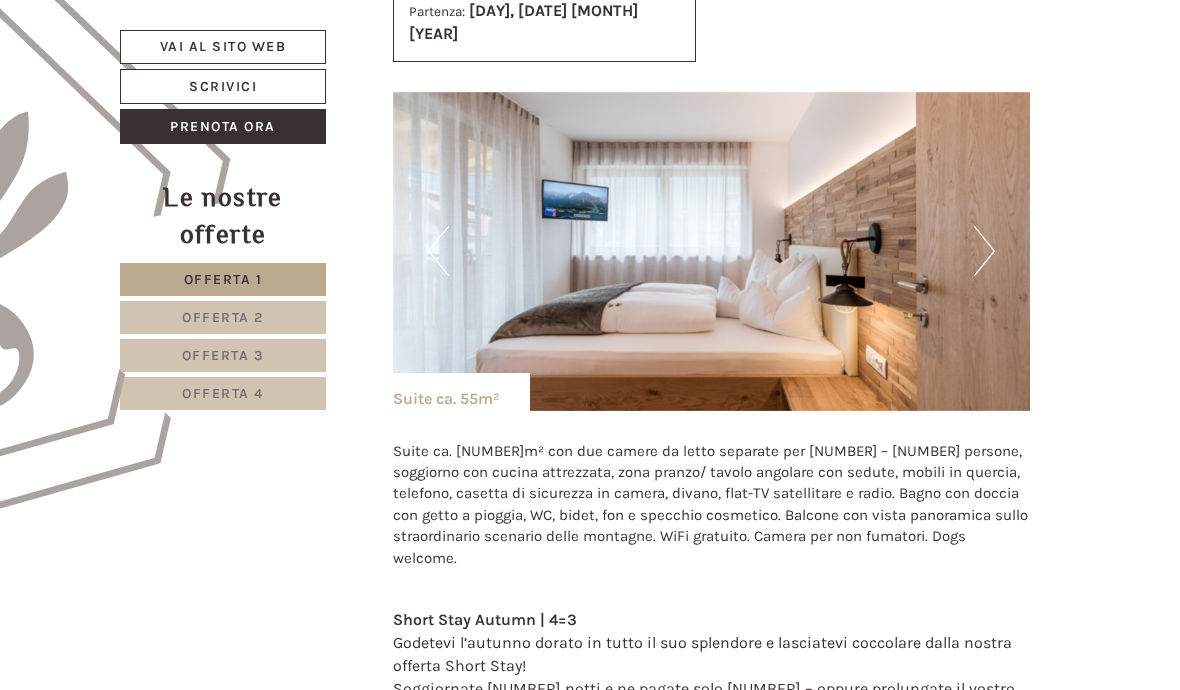 click on "Previous" at bounding box center [438, 251] 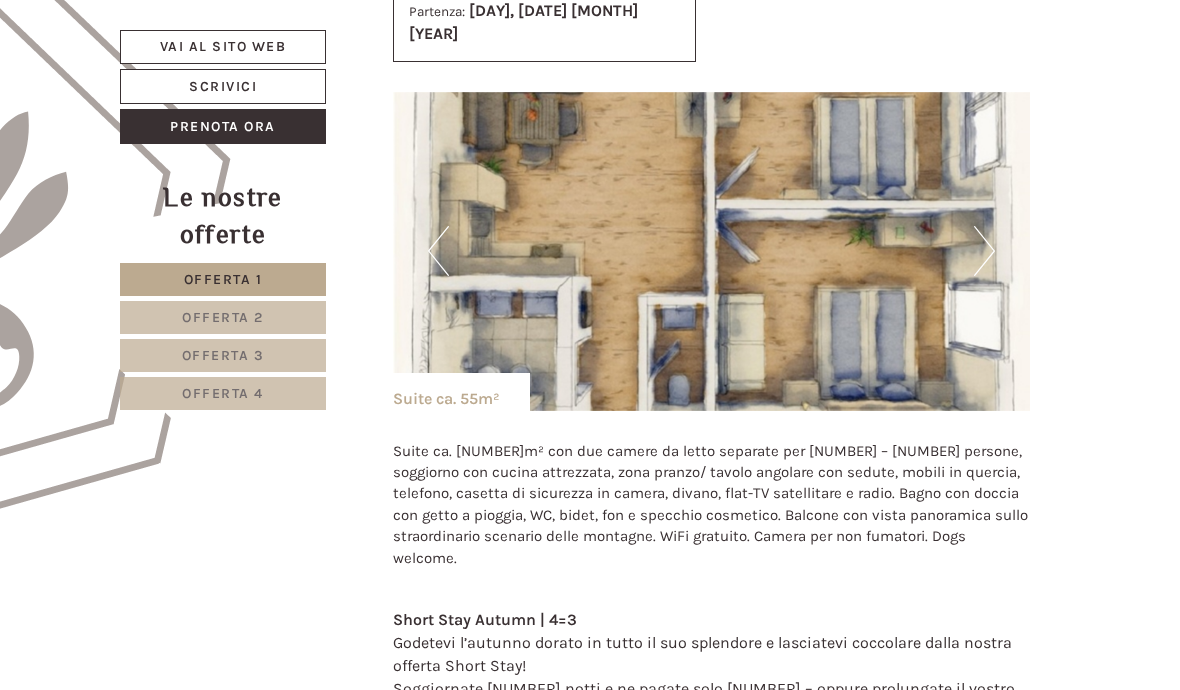 click on "Previous" at bounding box center (438, 251) 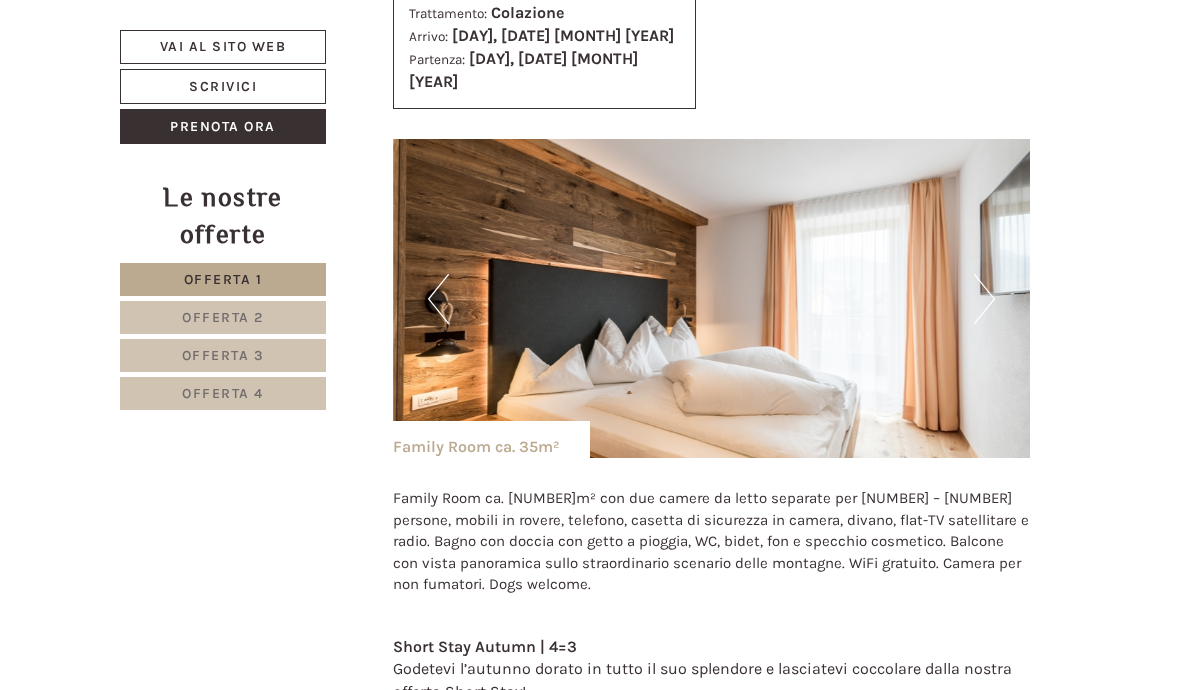 scroll, scrollTop: 2979, scrollLeft: 0, axis: vertical 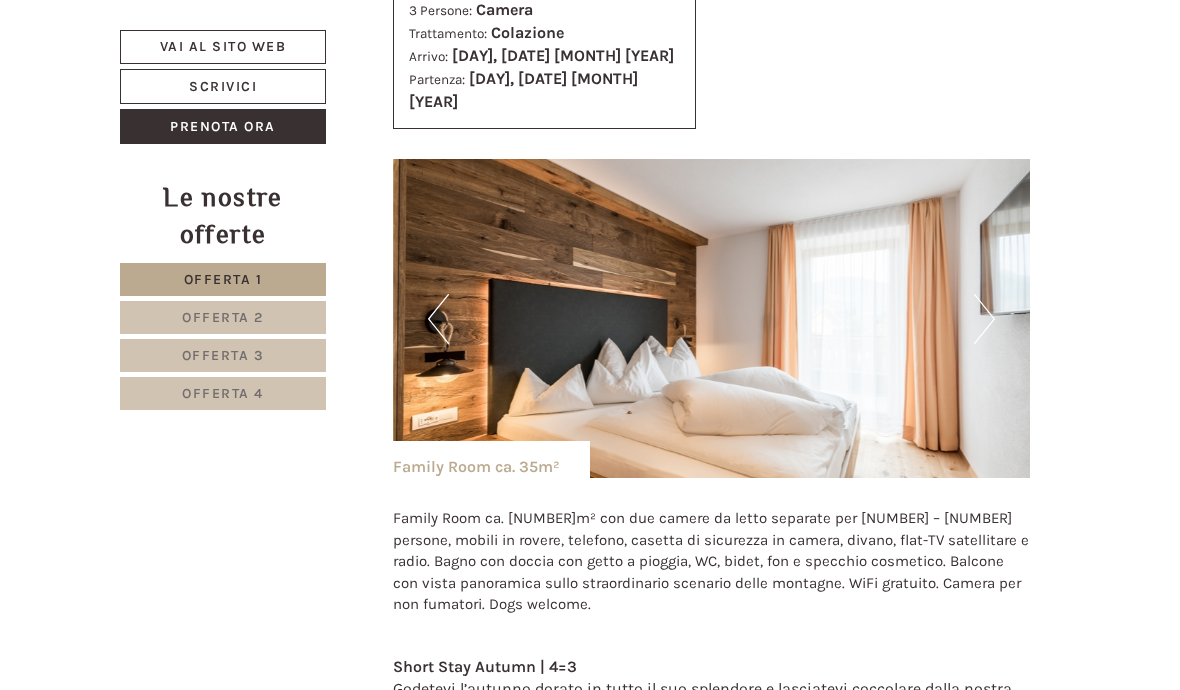 click on "Next" at bounding box center (984, 319) 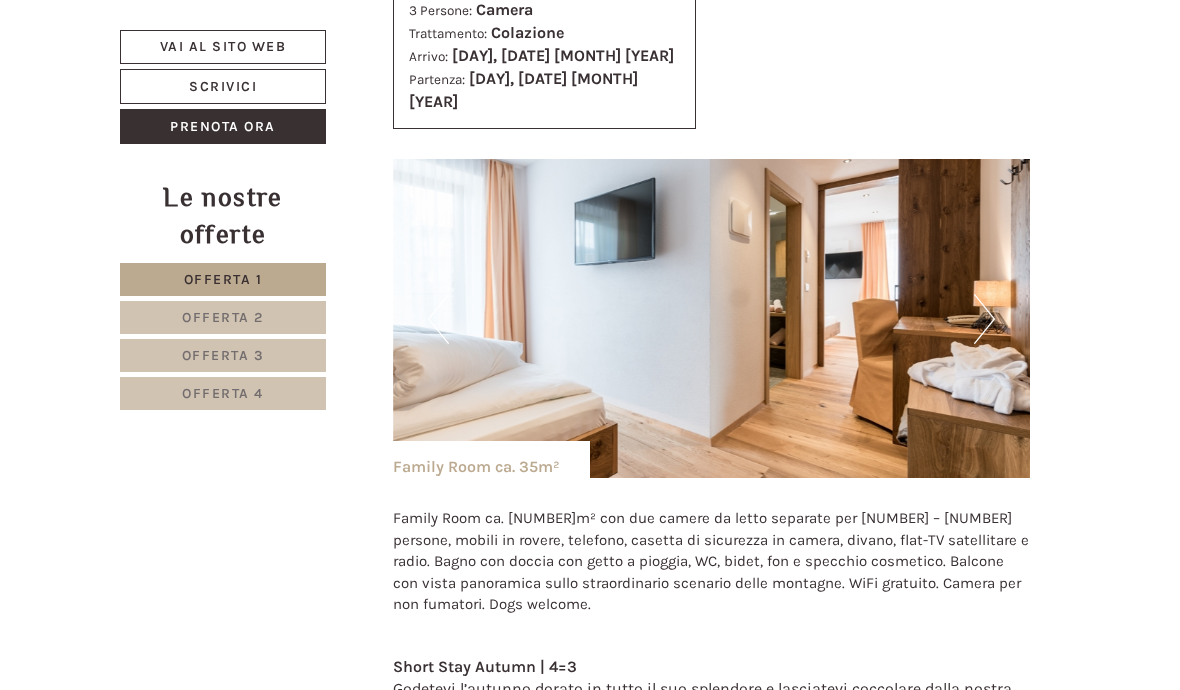 click on "Next" at bounding box center (984, 319) 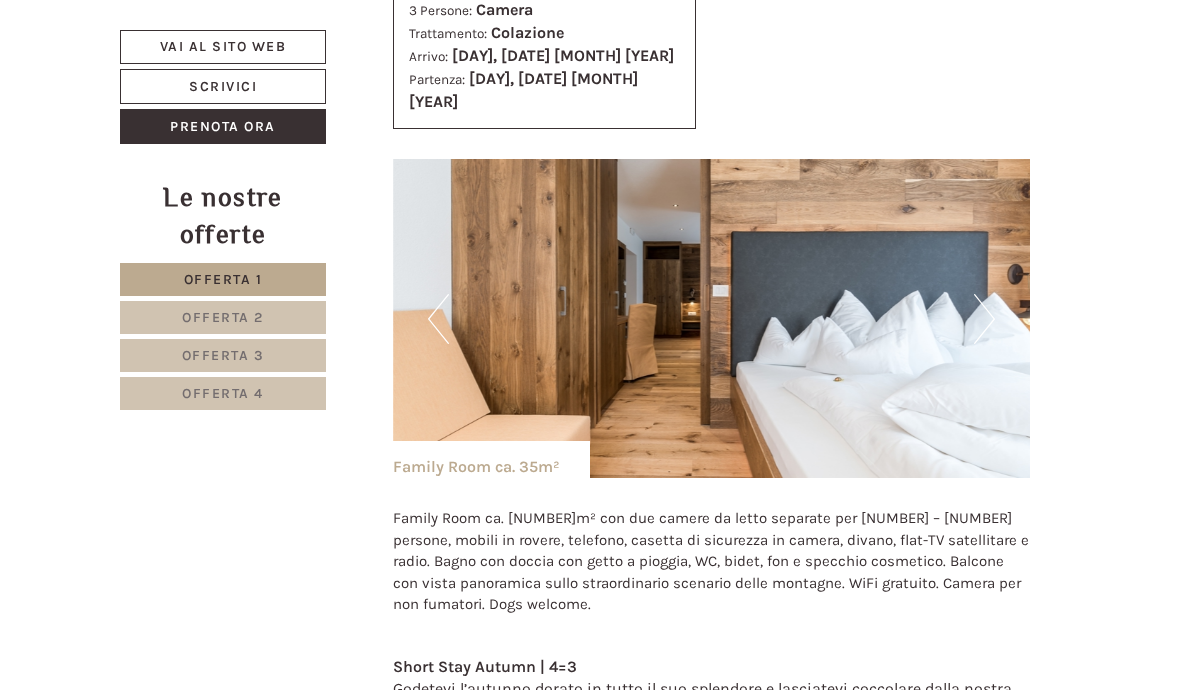 click on "Next" at bounding box center (984, 319) 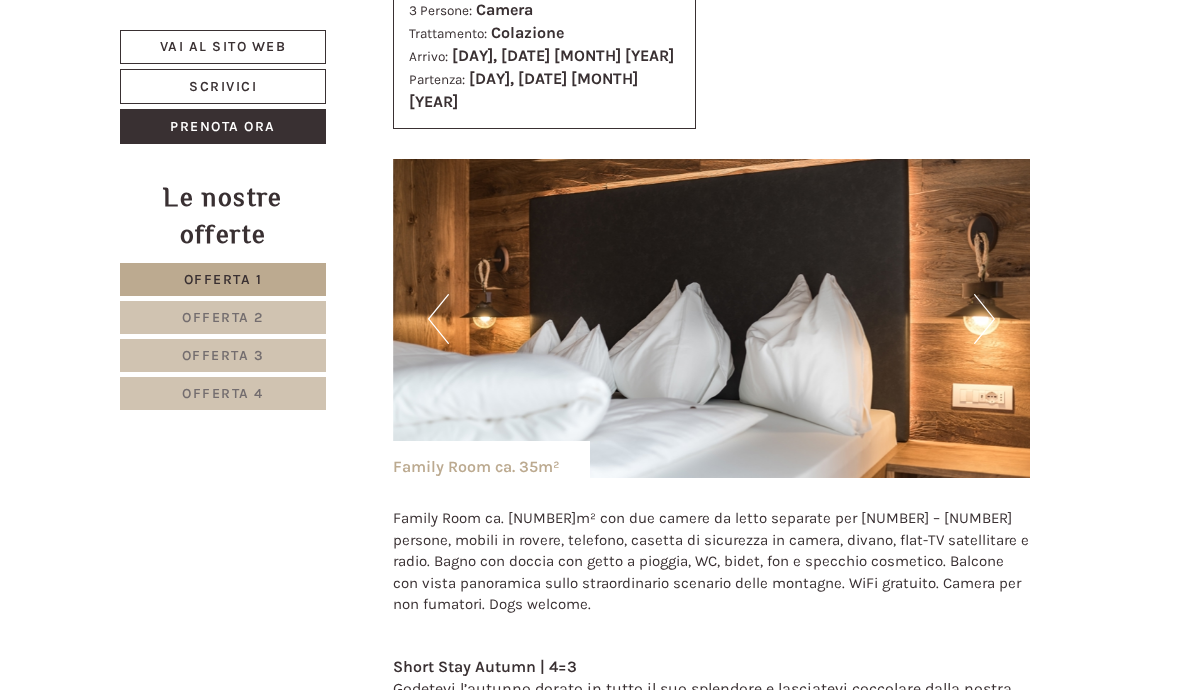 click on "Next" at bounding box center (984, 319) 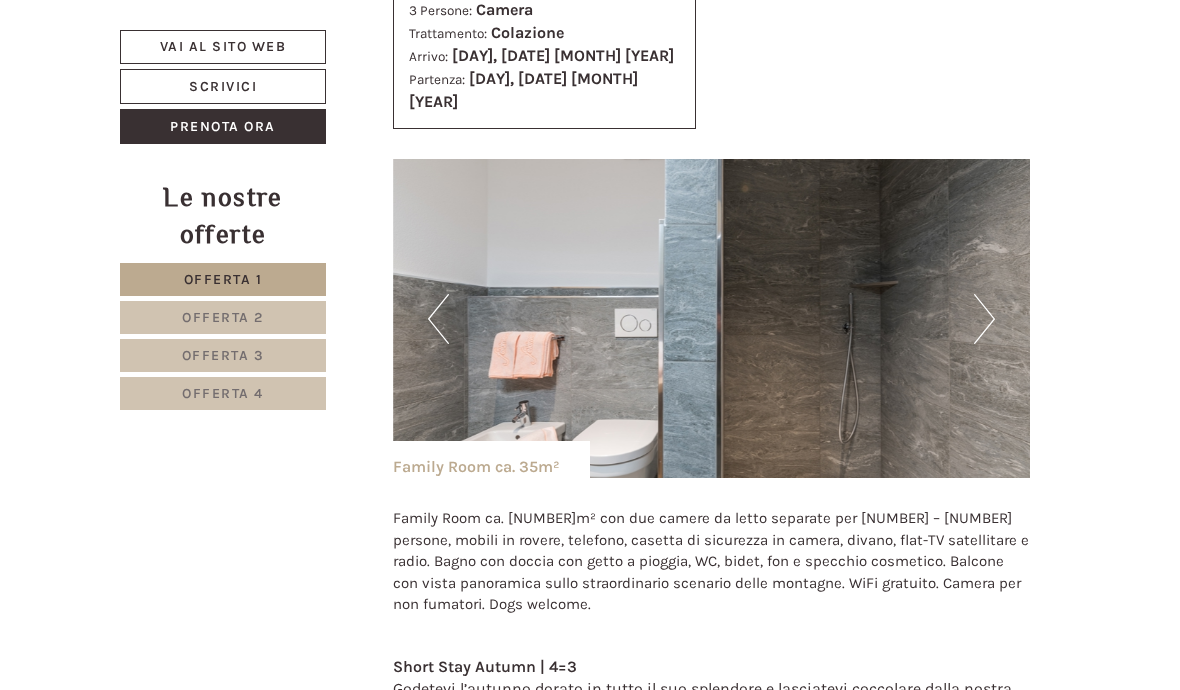 click on "Next" at bounding box center [984, 319] 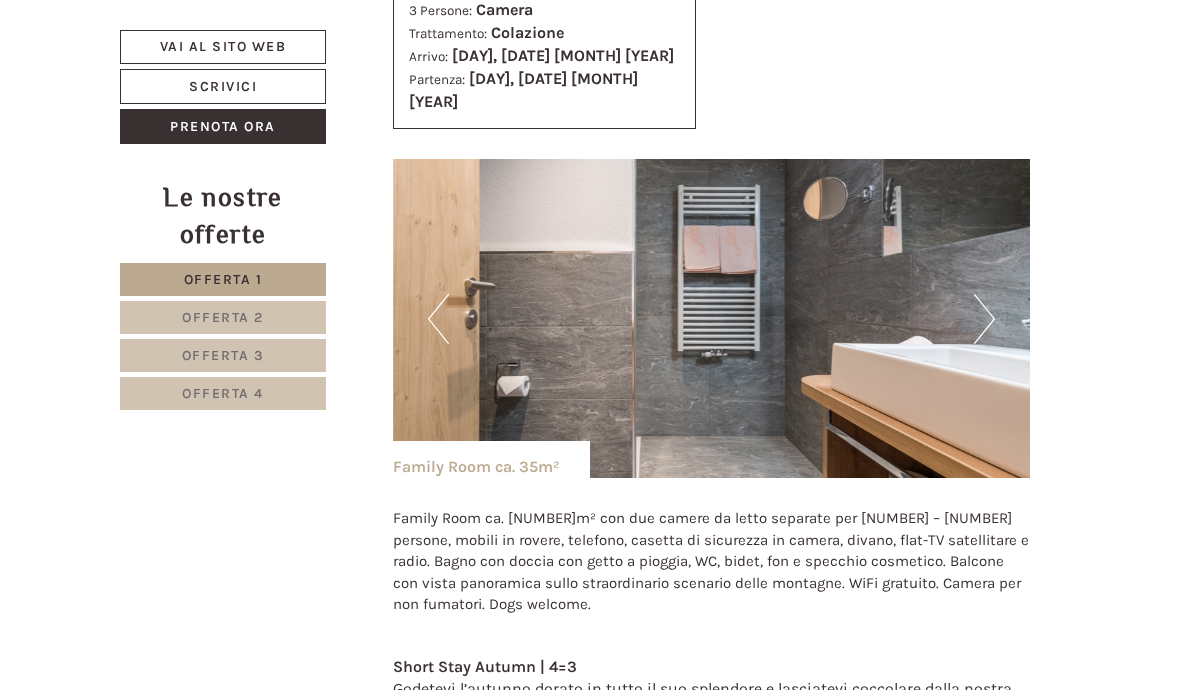 click on "Next" at bounding box center [984, 319] 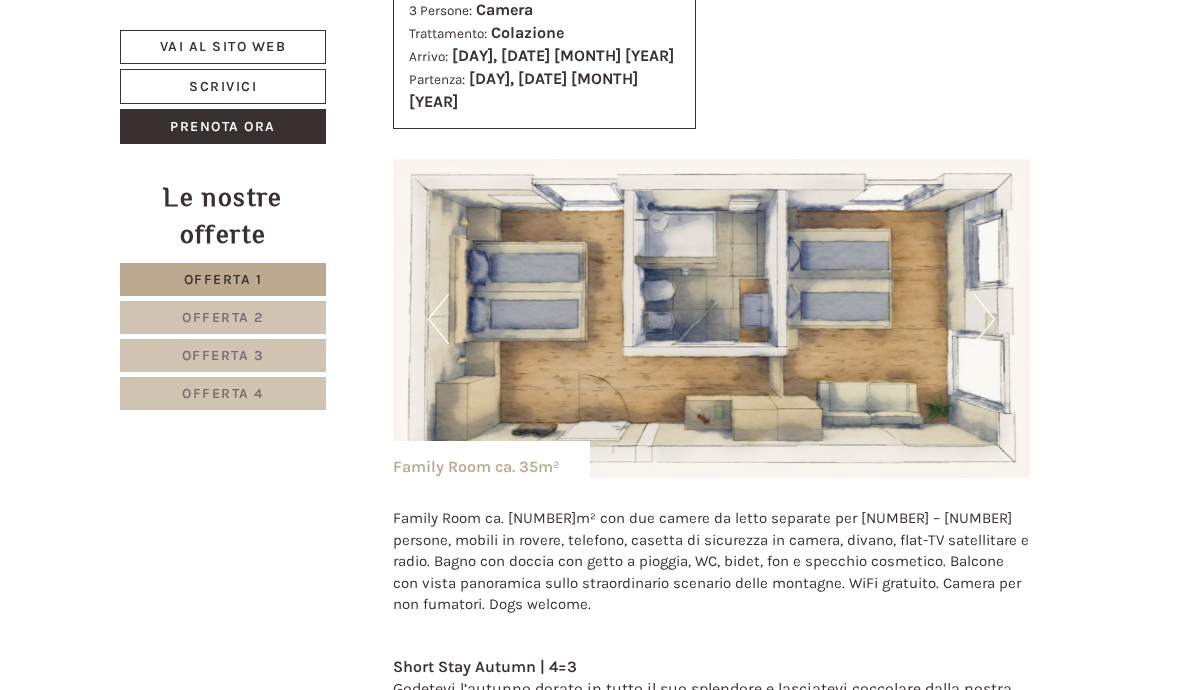 click on "Next" at bounding box center [984, 319] 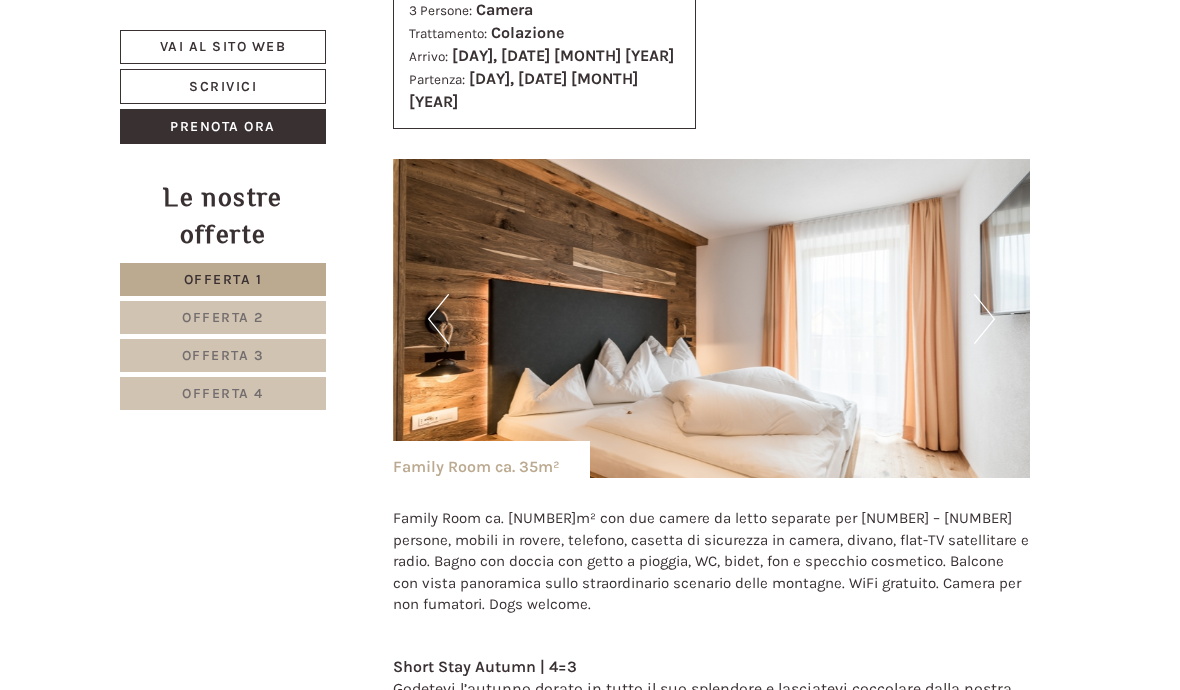 click on "Next" at bounding box center [984, 319] 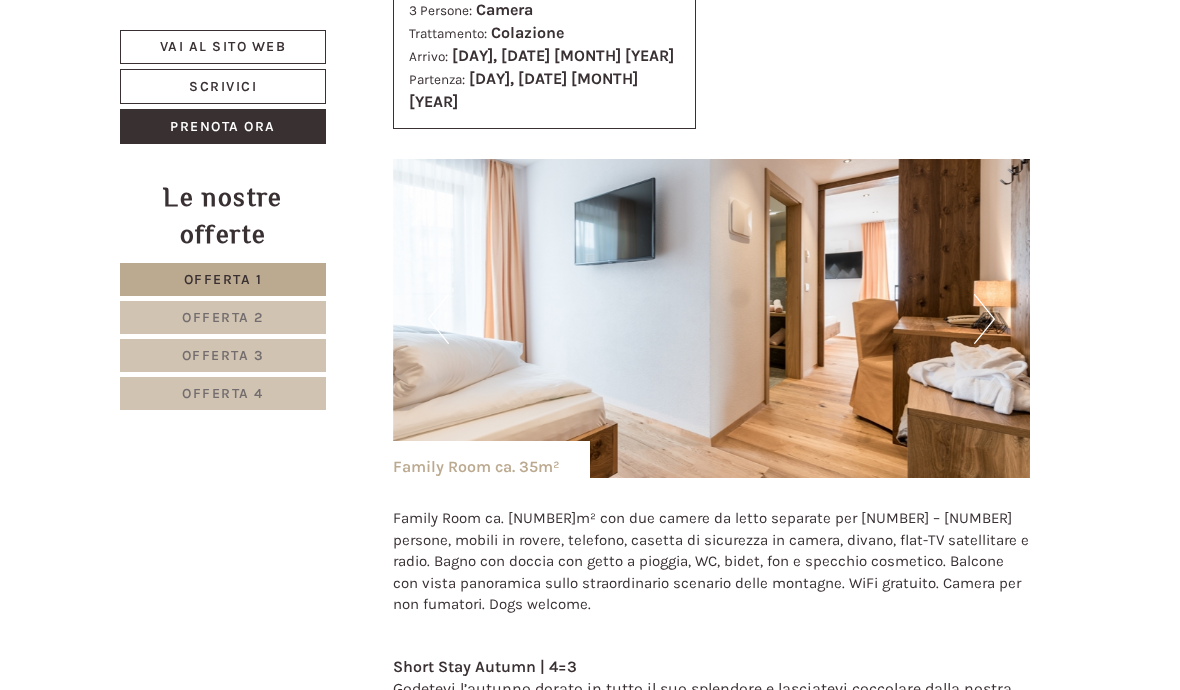 click on "Next" at bounding box center (984, 319) 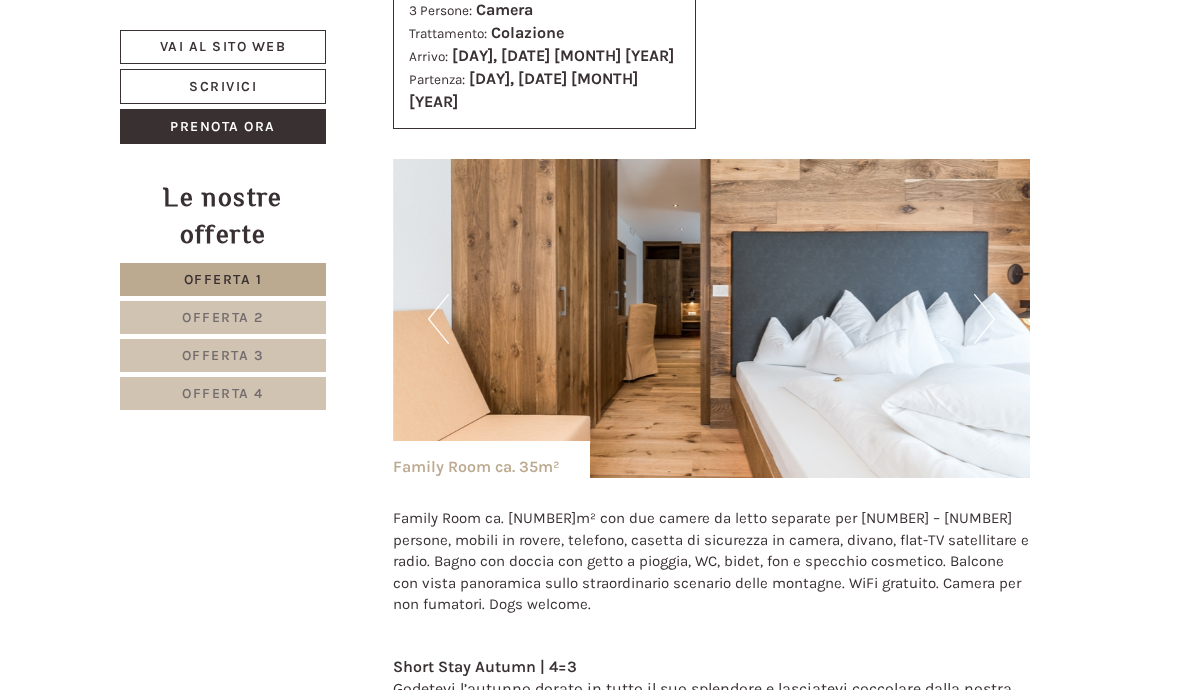 click on "Next" at bounding box center [984, 319] 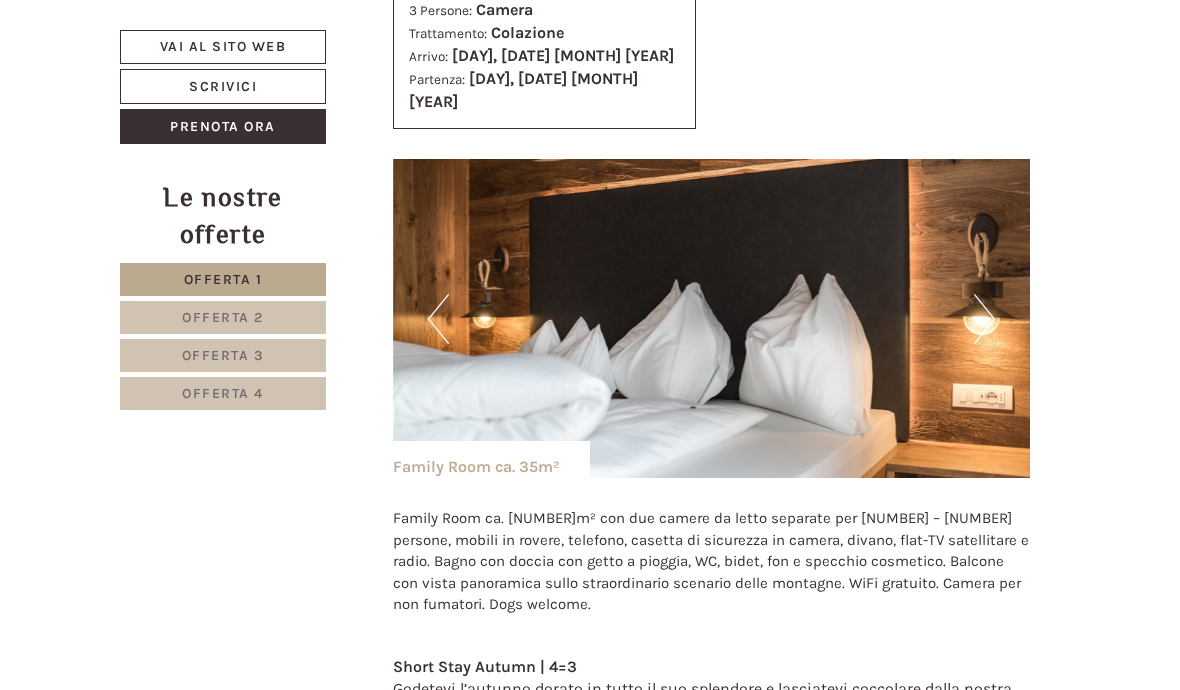 click at bounding box center (712, 318) 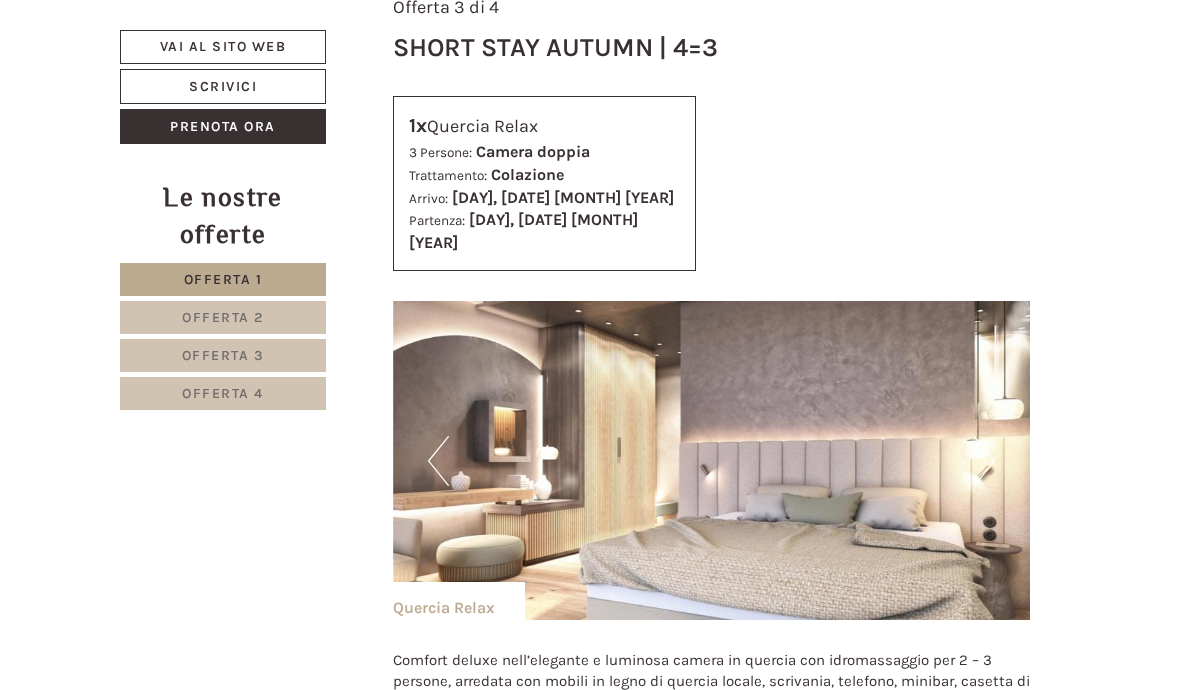 scroll, scrollTop: 4872, scrollLeft: 0, axis: vertical 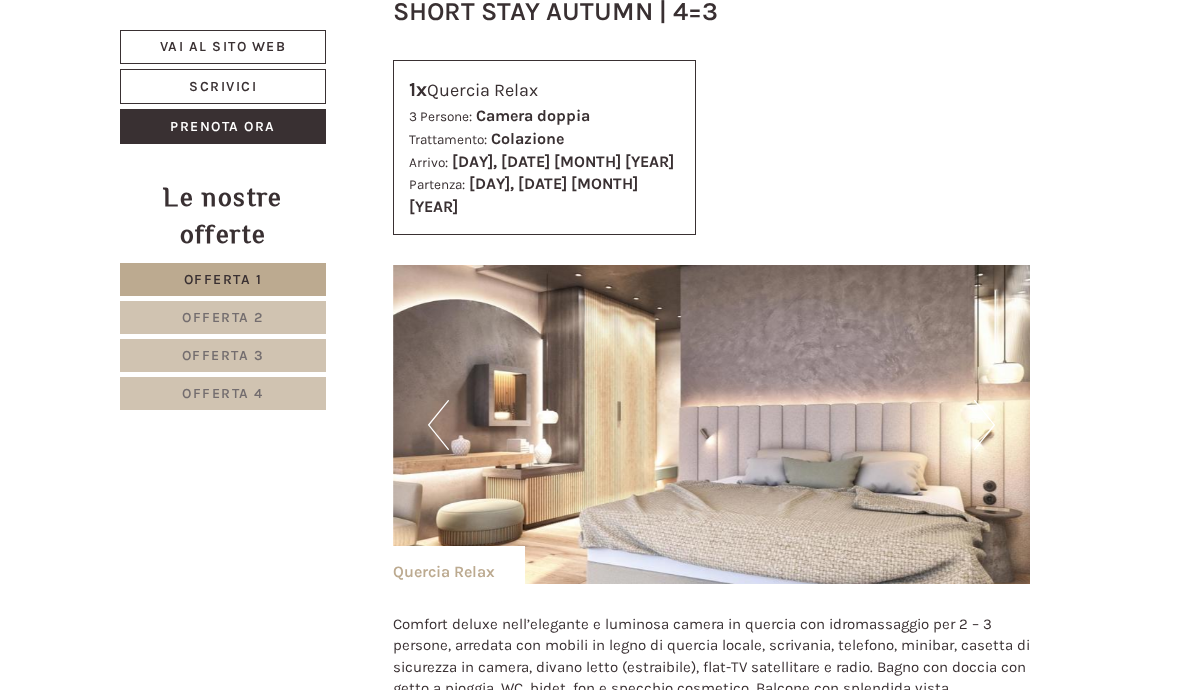 click on "Previous" at bounding box center [438, 425] 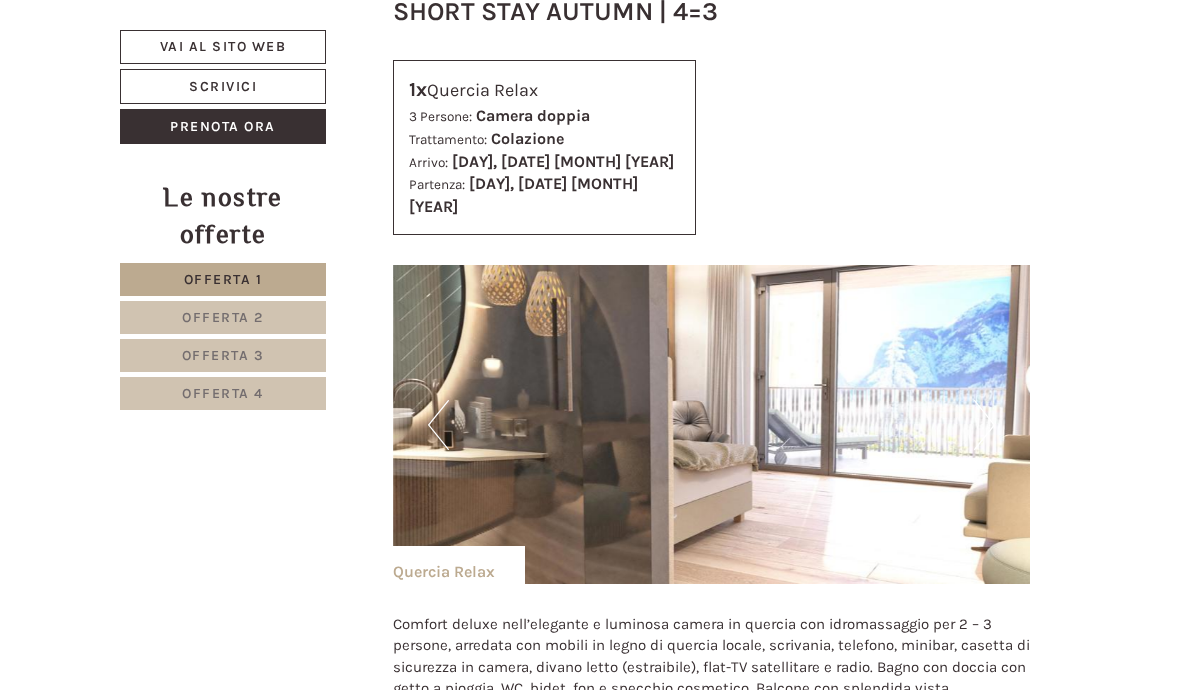 click on "Previous" at bounding box center [438, 425] 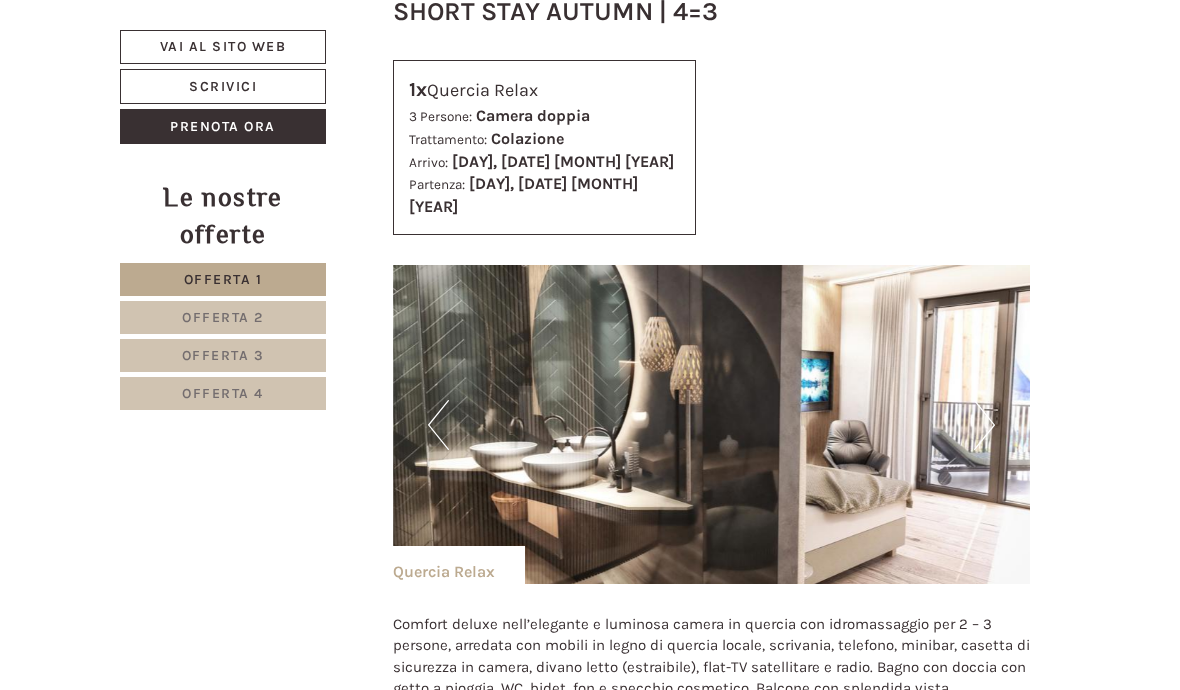 click at bounding box center (712, 424) 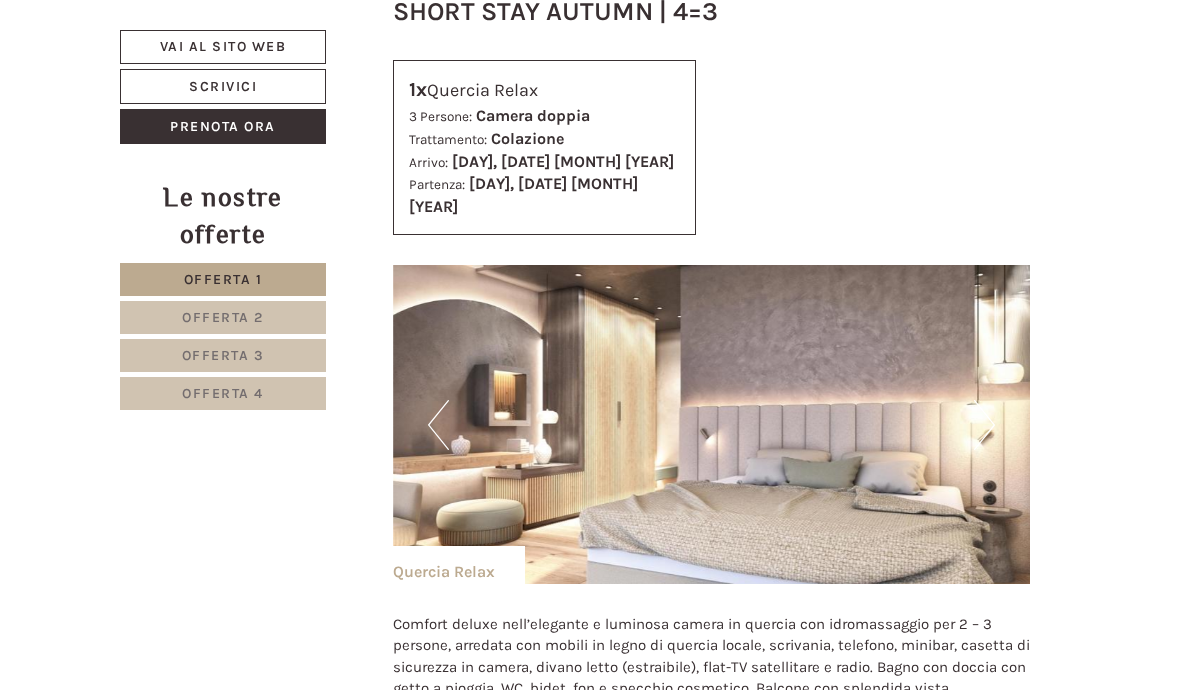 click on "Previous" at bounding box center [438, 425] 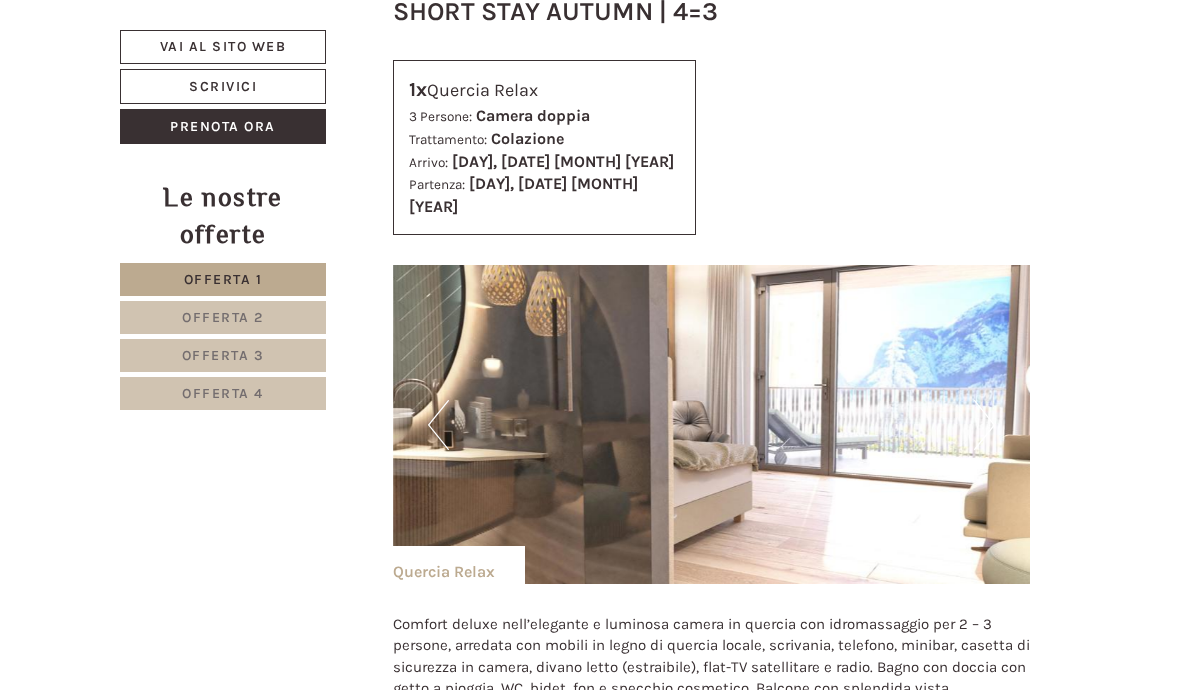 click at bounding box center (712, 424) 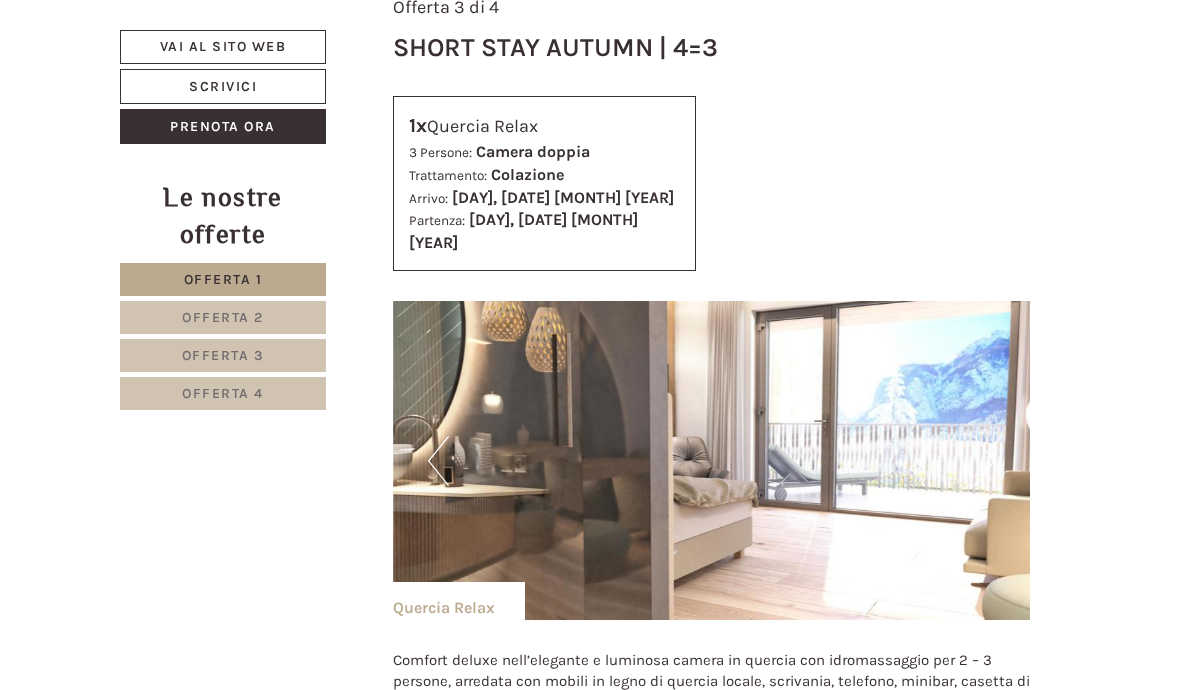 scroll, scrollTop: 4833, scrollLeft: 0, axis: vertical 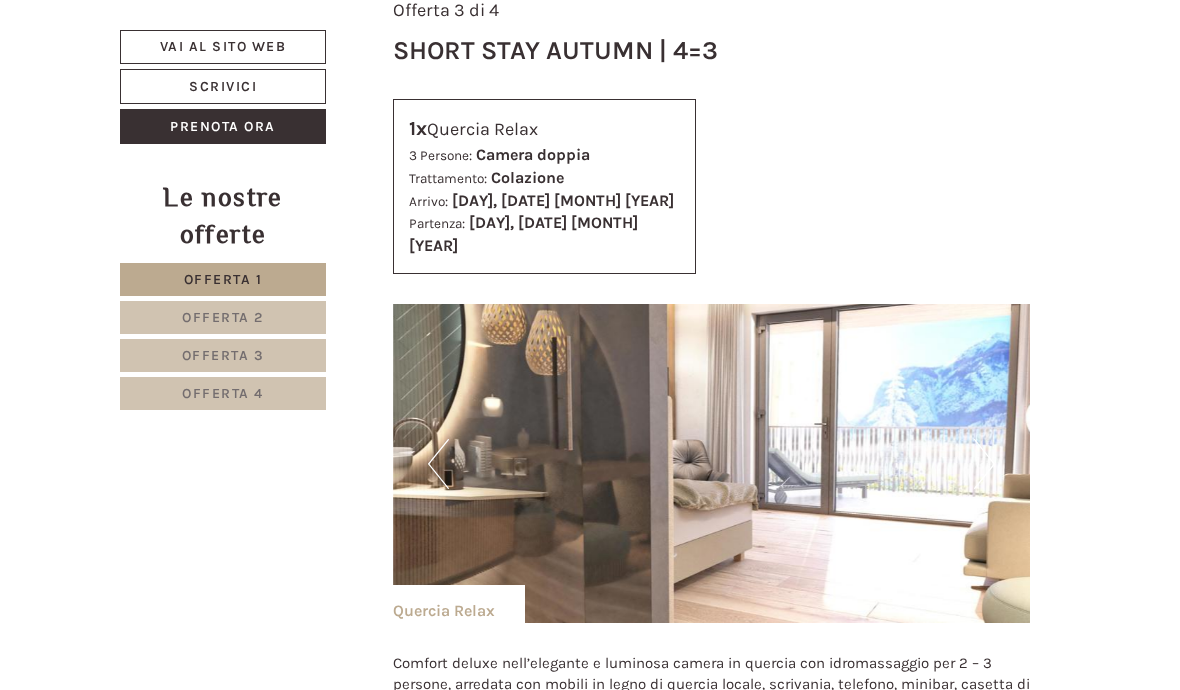click on "Previous" at bounding box center [438, 464] 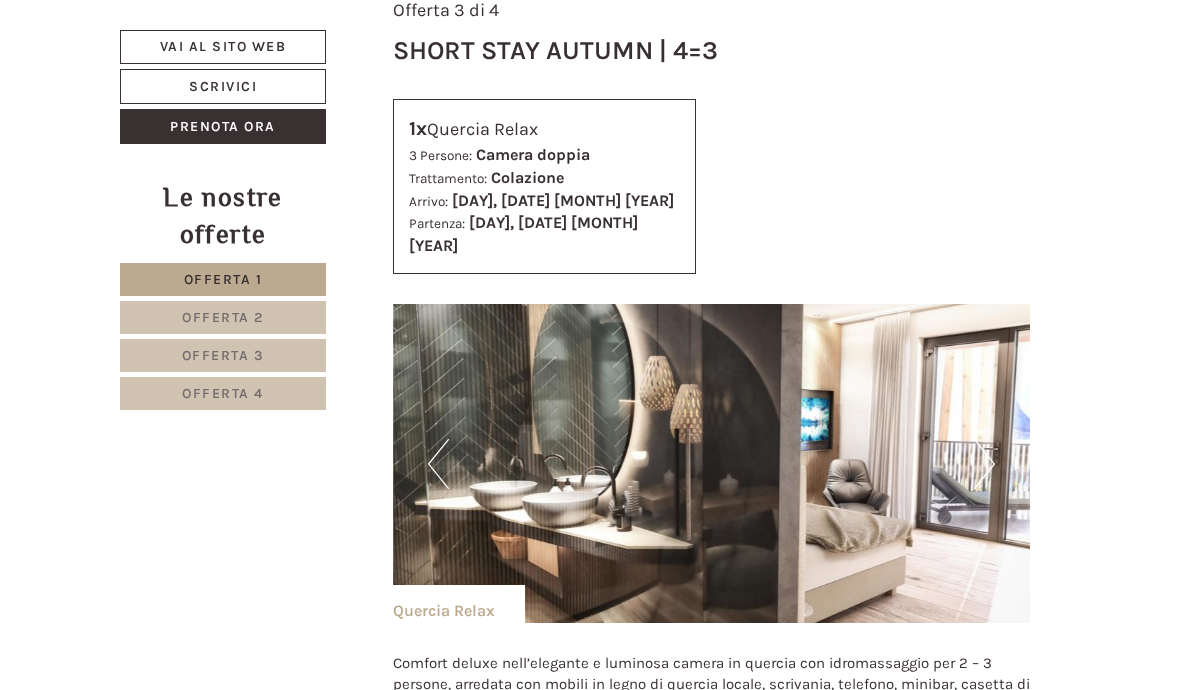click at bounding box center [712, 463] 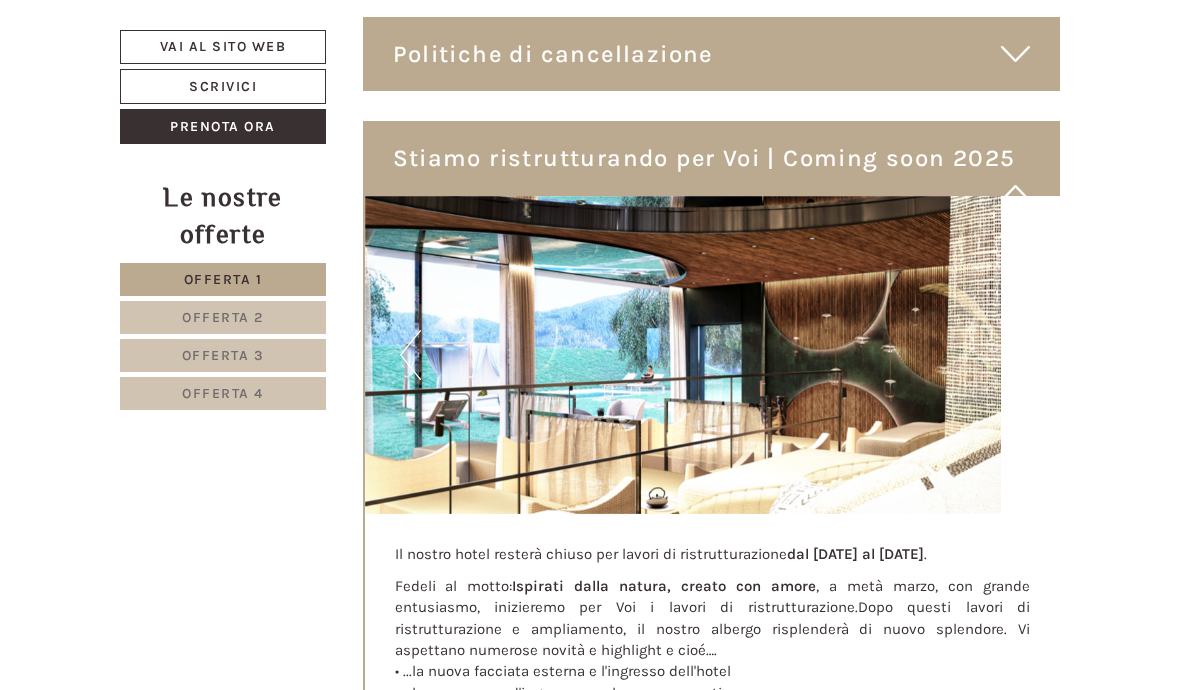 scroll, scrollTop: 7304, scrollLeft: 0, axis: vertical 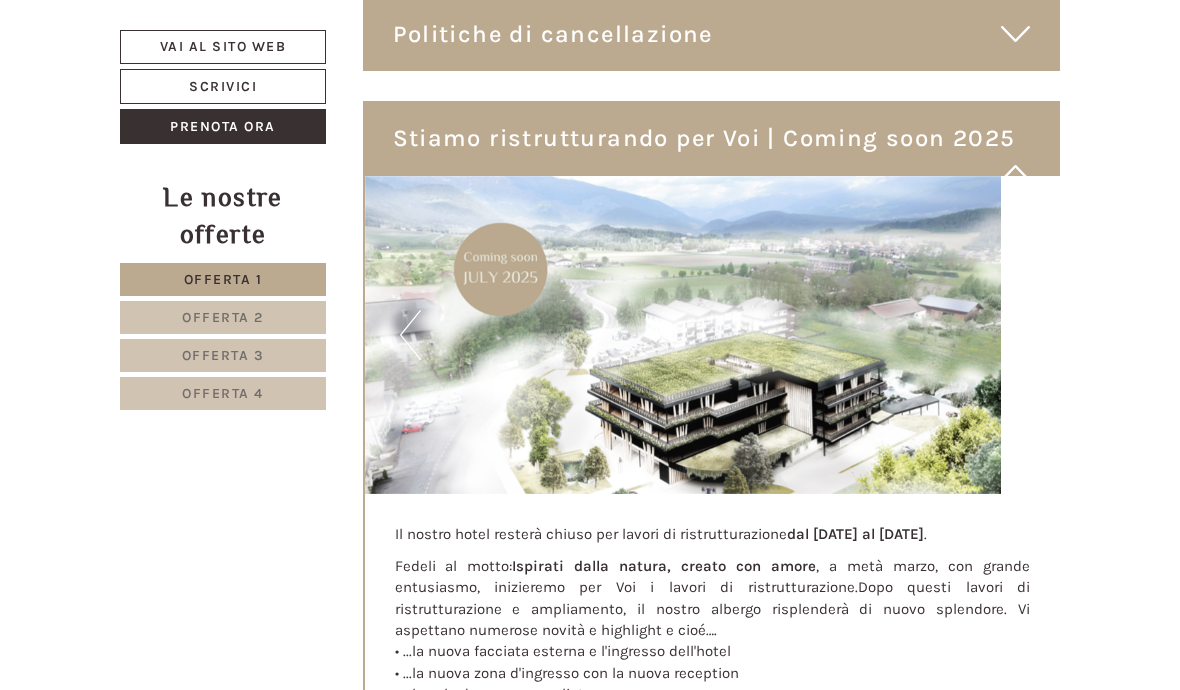 click on "Offerta 2" at bounding box center (223, 317) 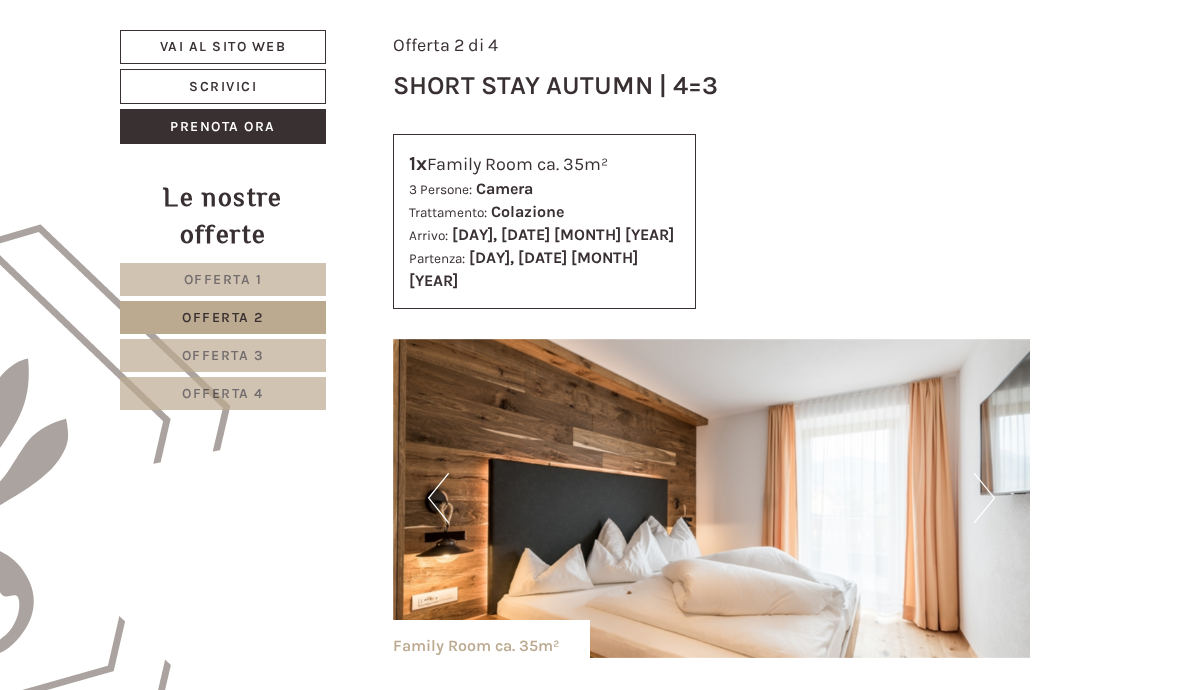click on "Offerta 3" at bounding box center [223, 355] 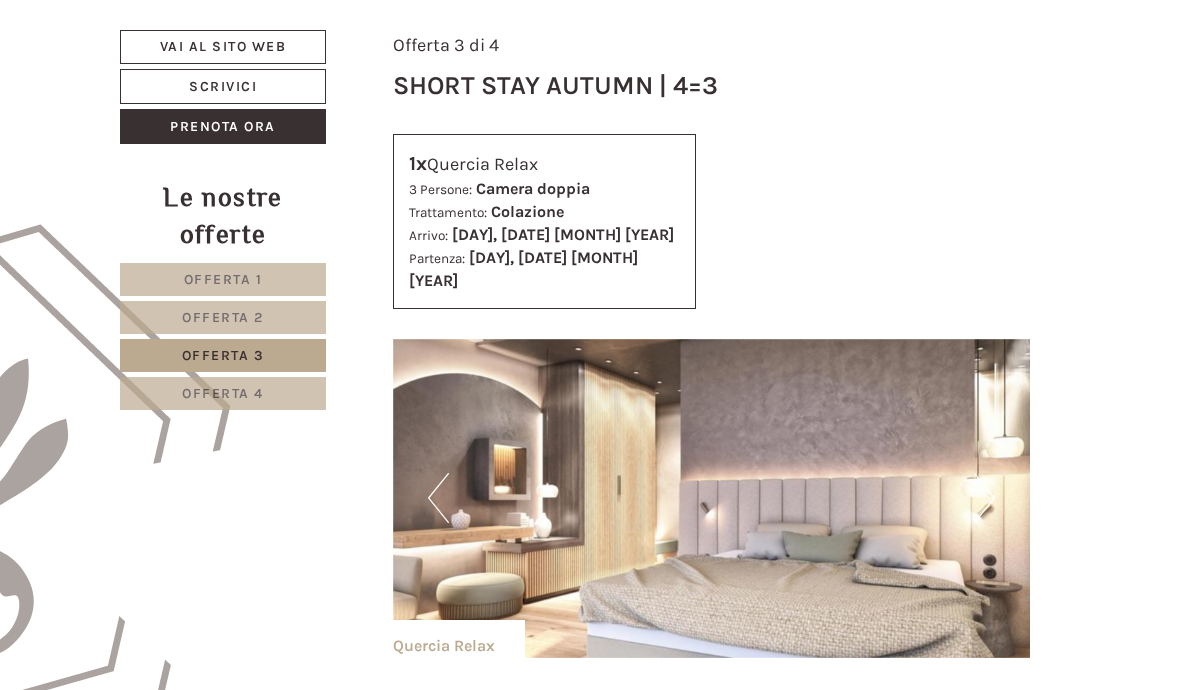 click on "Offerta 4" at bounding box center (223, 393) 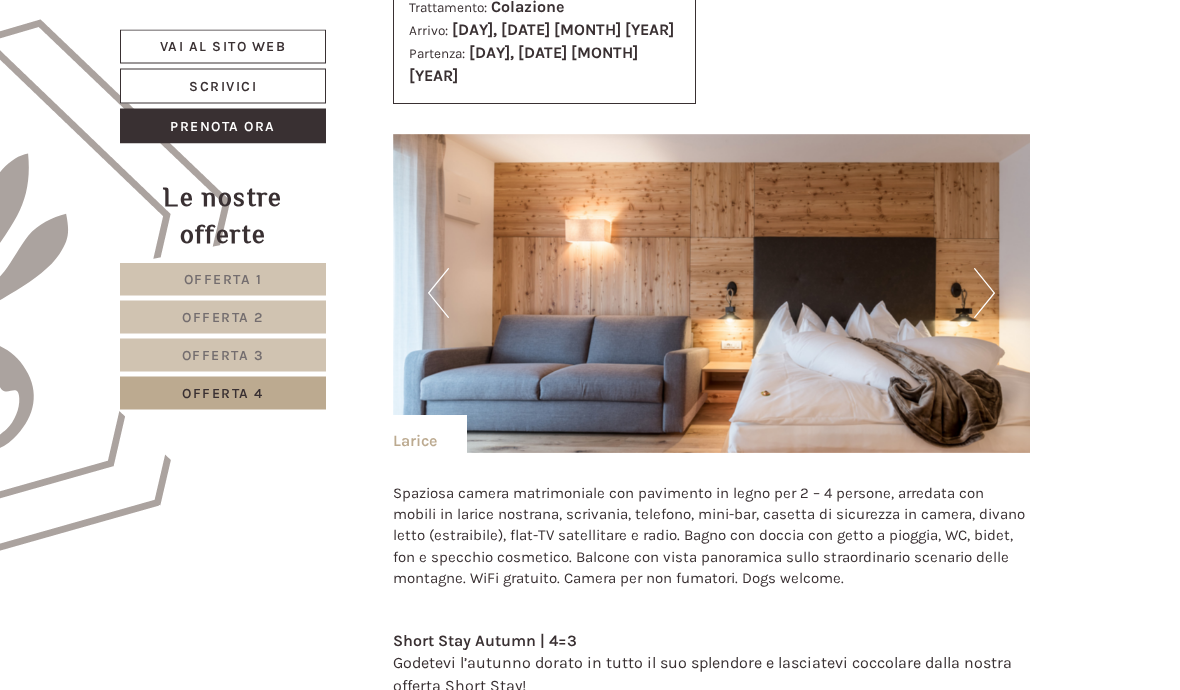 scroll, scrollTop: 980, scrollLeft: 0, axis: vertical 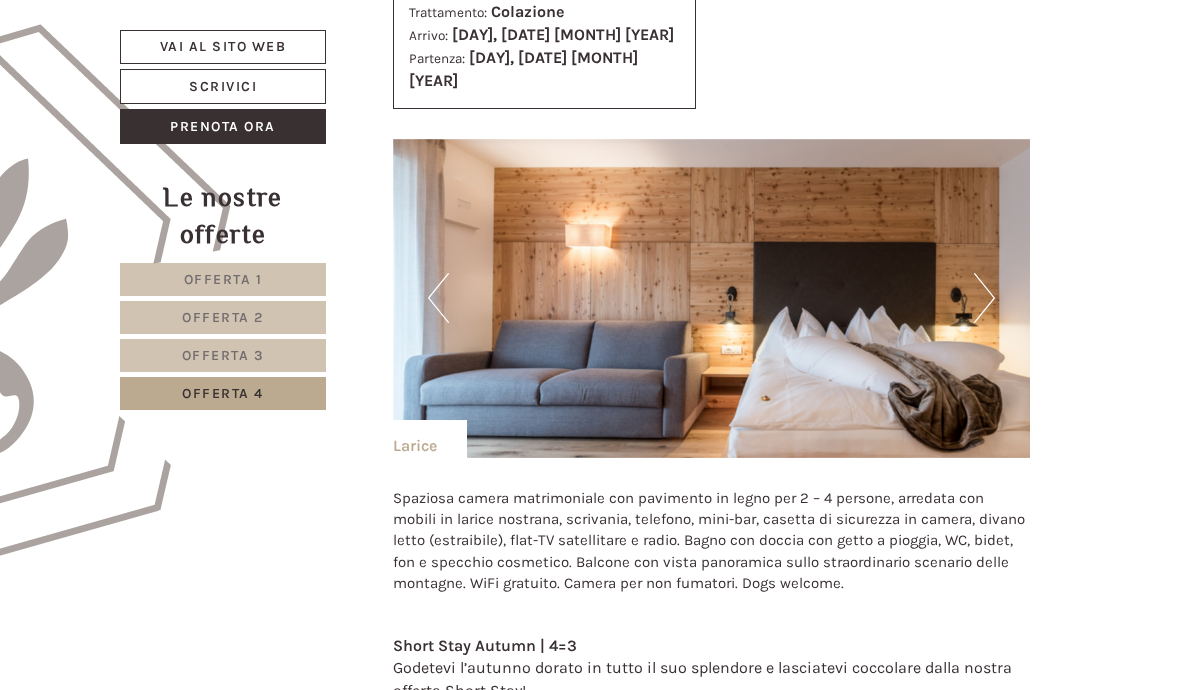 click on "Next" at bounding box center [984, 298] 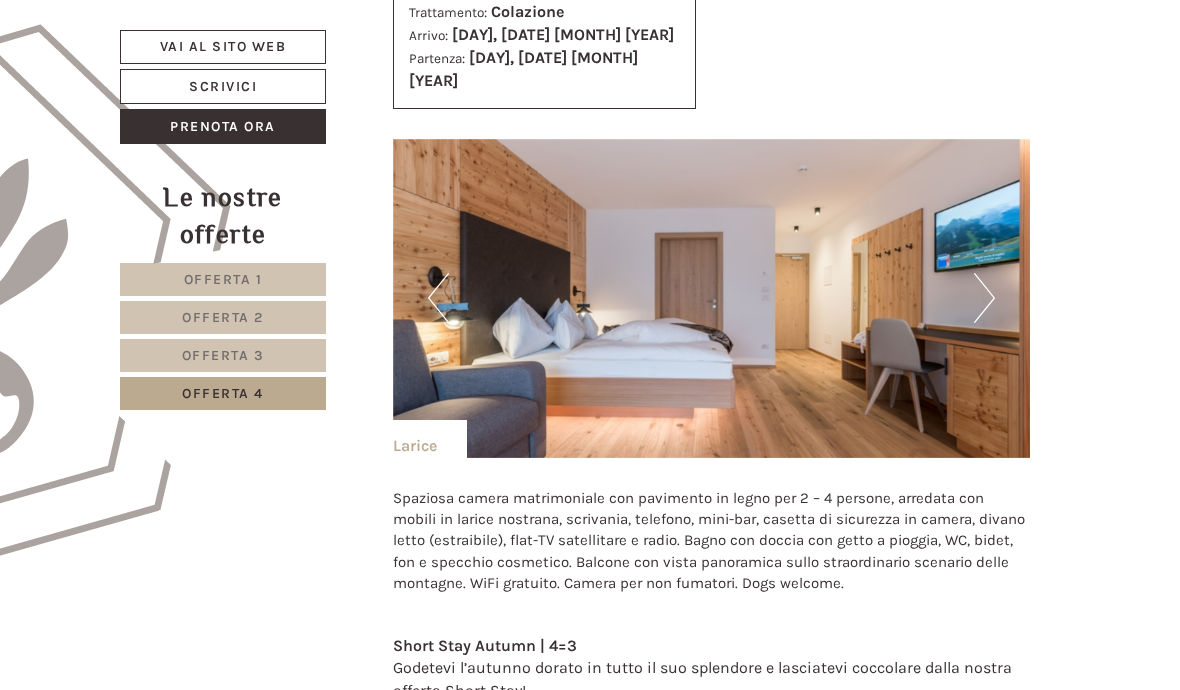 click at bounding box center [712, 298] 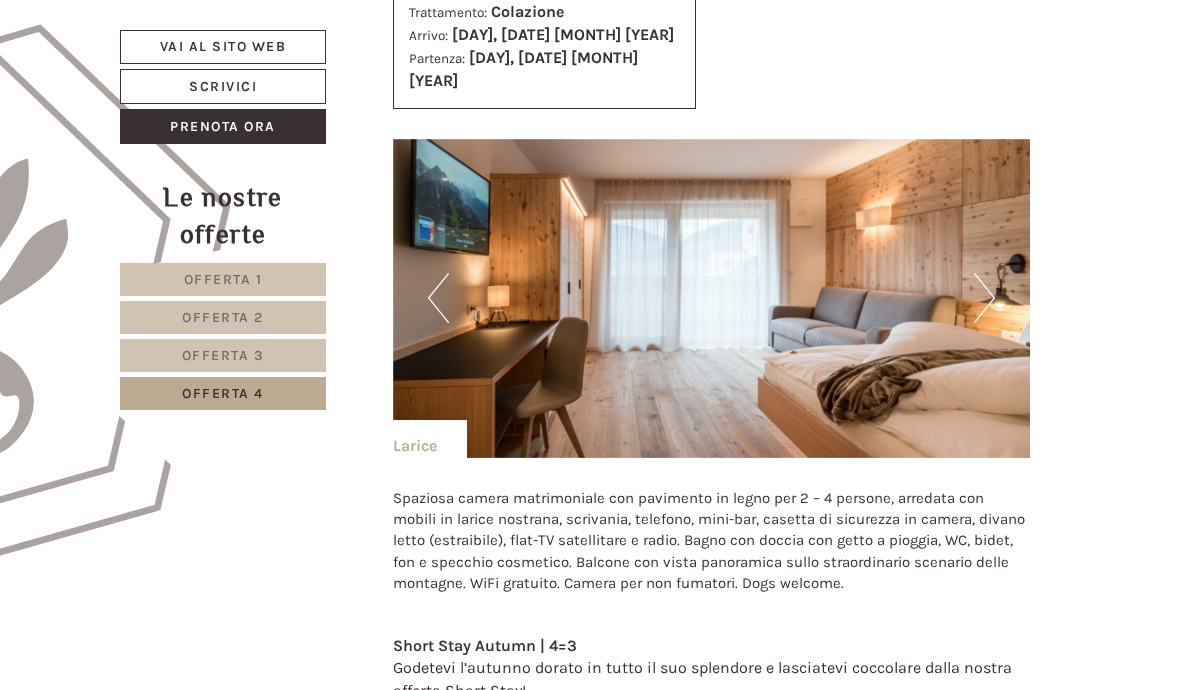 click at bounding box center [712, 298] 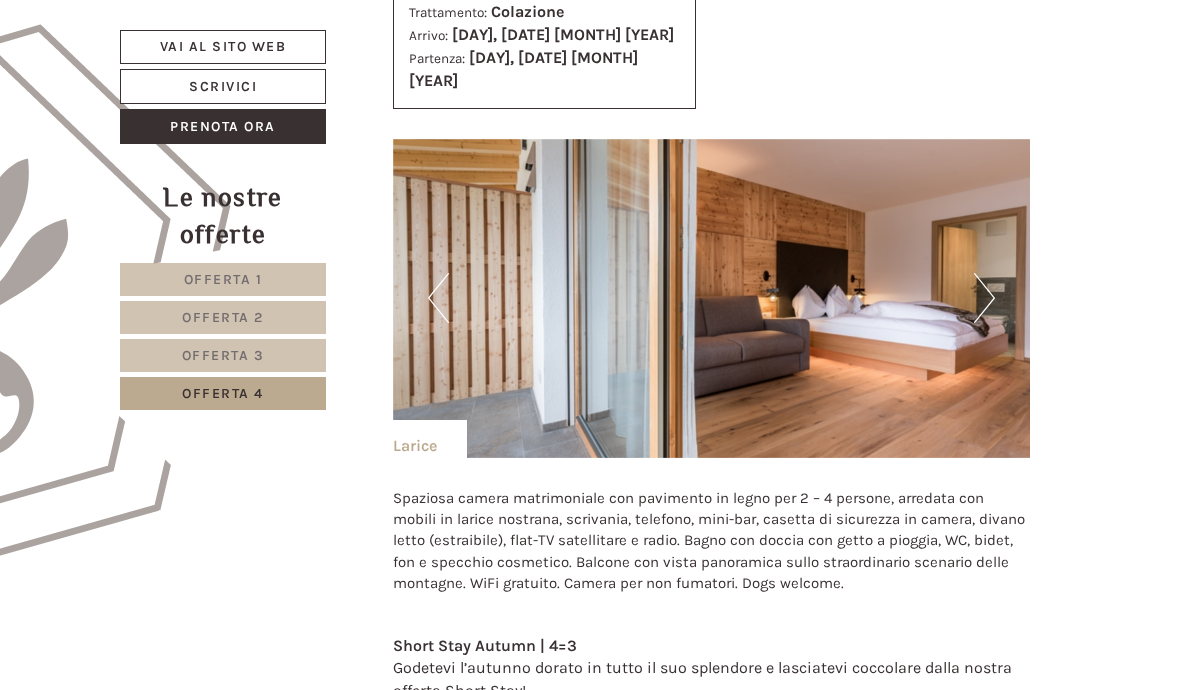 click on "Next" at bounding box center (984, 298) 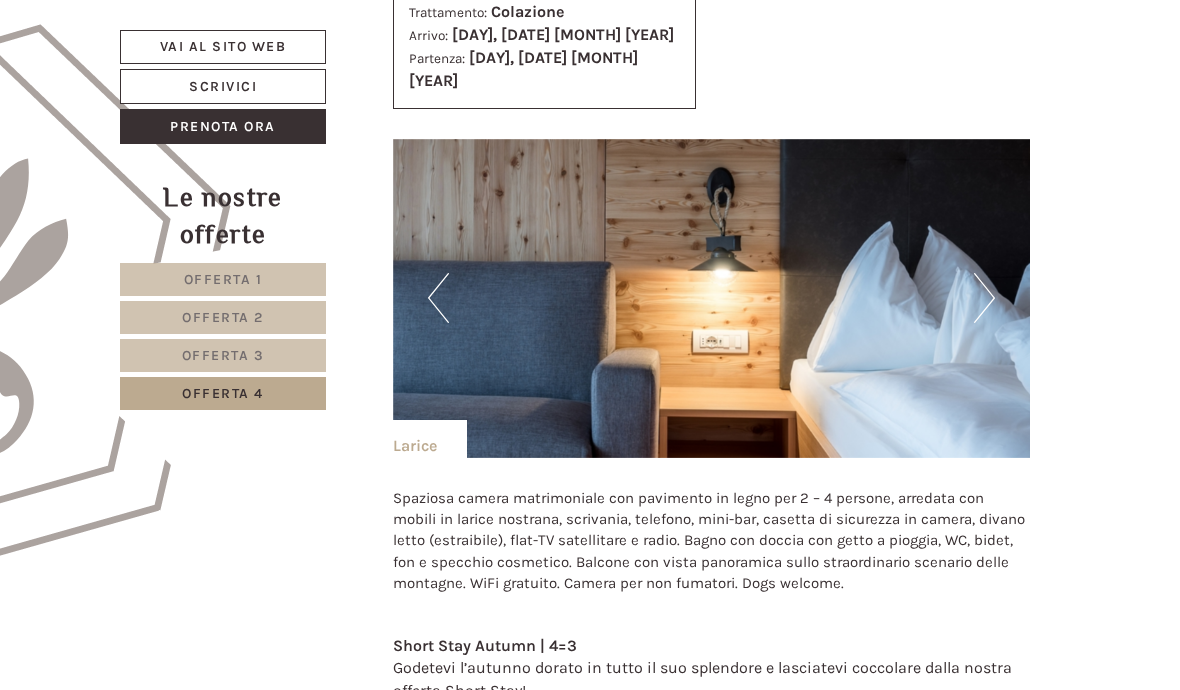 click on "Next" at bounding box center [984, 298] 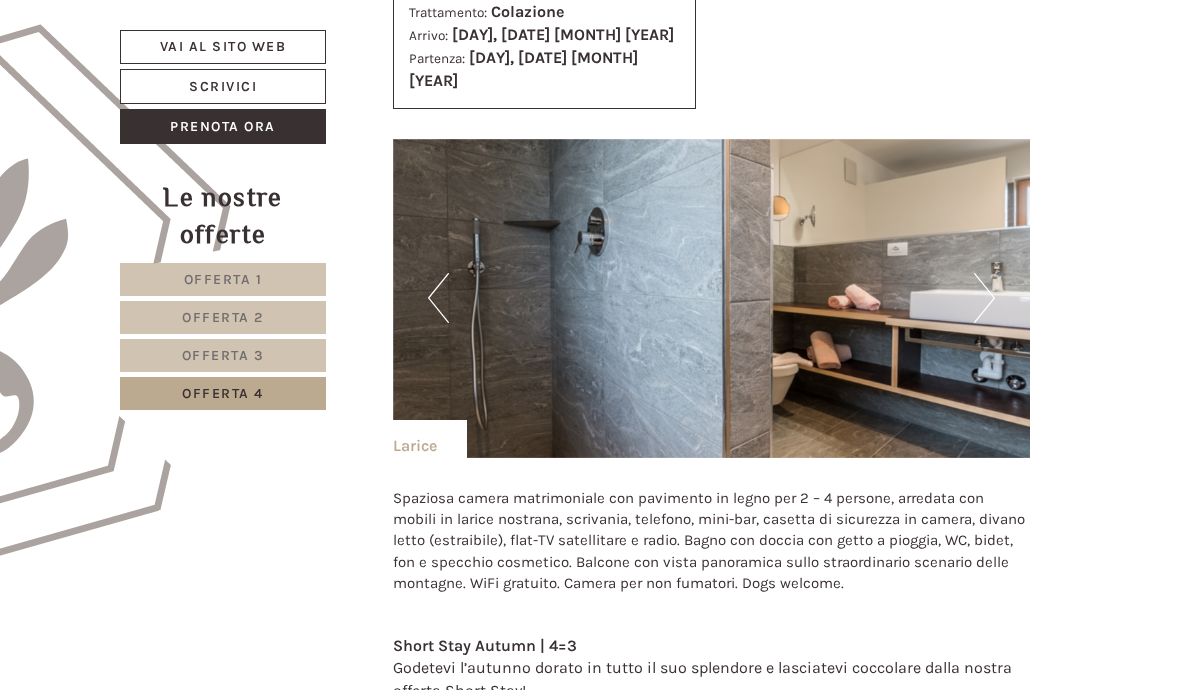 click on "Next" at bounding box center (984, 298) 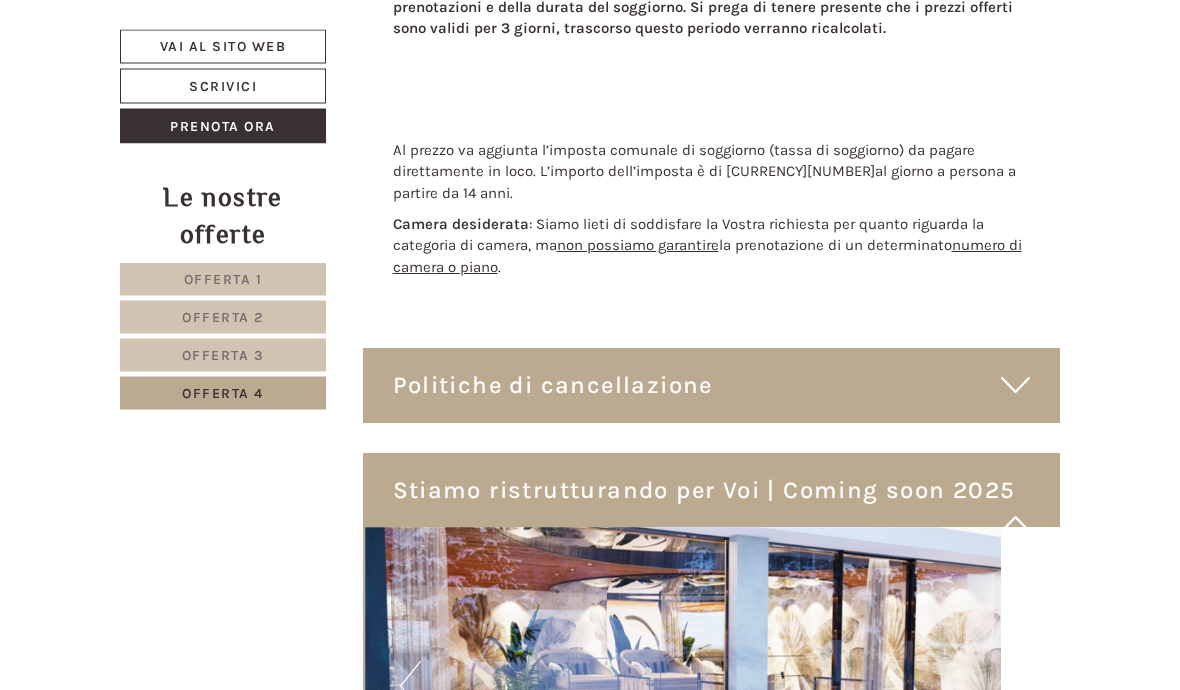 scroll, scrollTop: 2913, scrollLeft: 0, axis: vertical 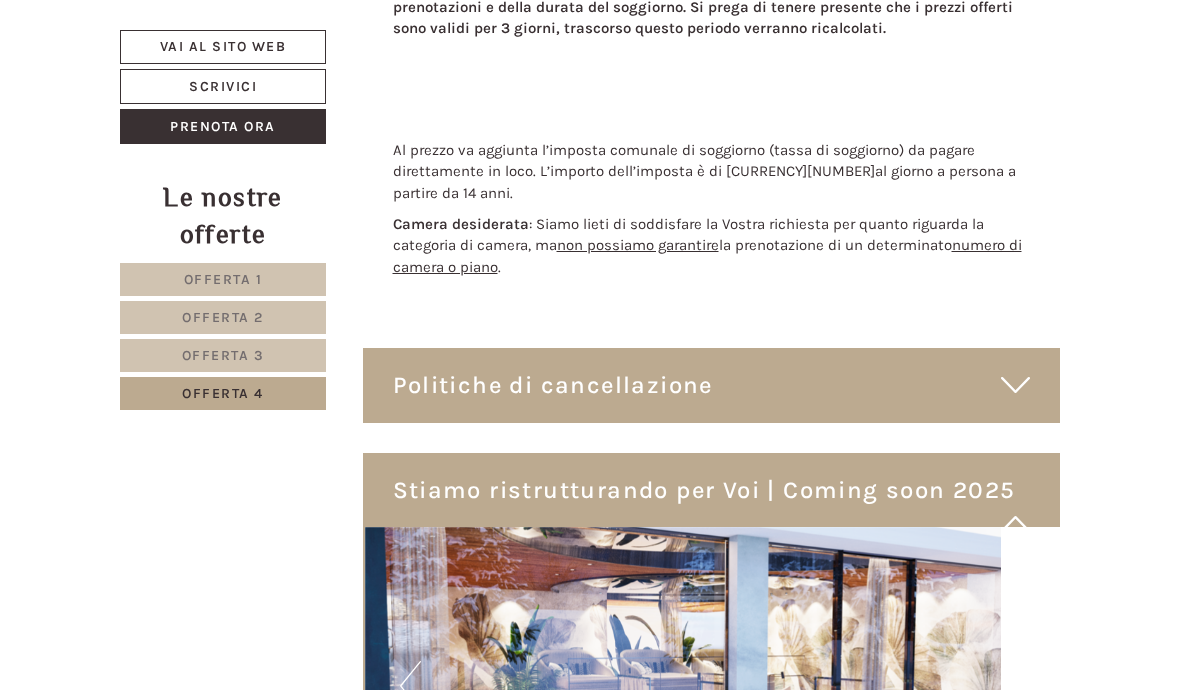 click at bounding box center (1015, 385) 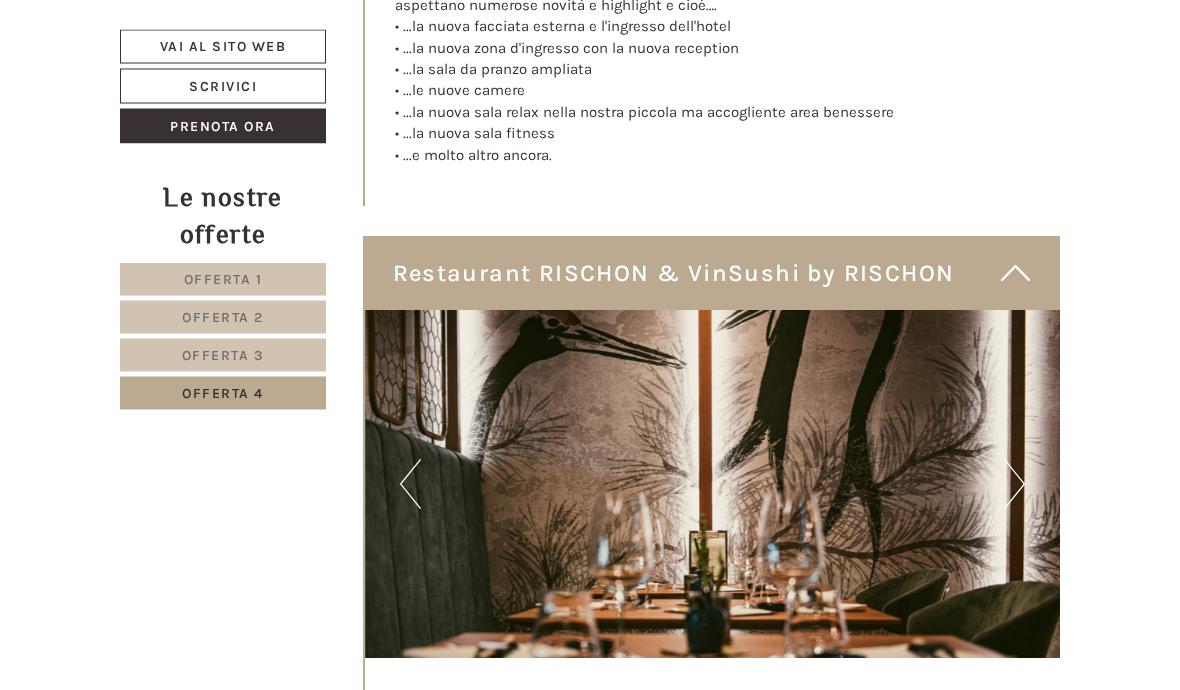 scroll, scrollTop: 4152, scrollLeft: 0, axis: vertical 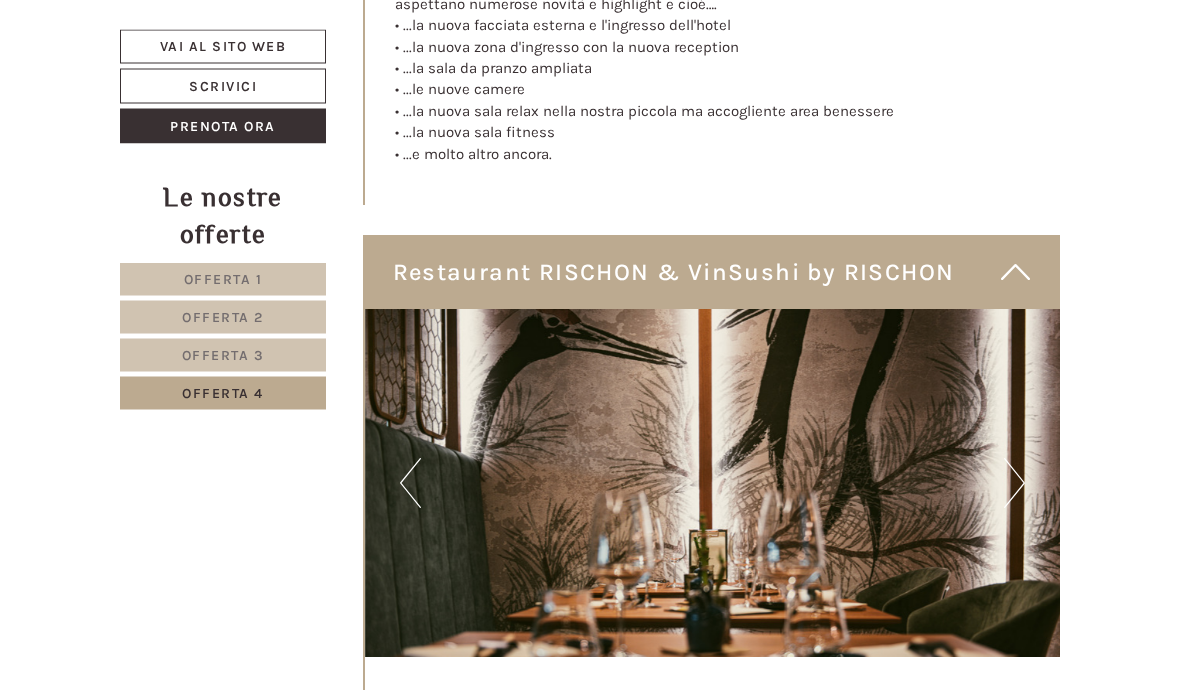 click on "Next" at bounding box center (1014, 484) 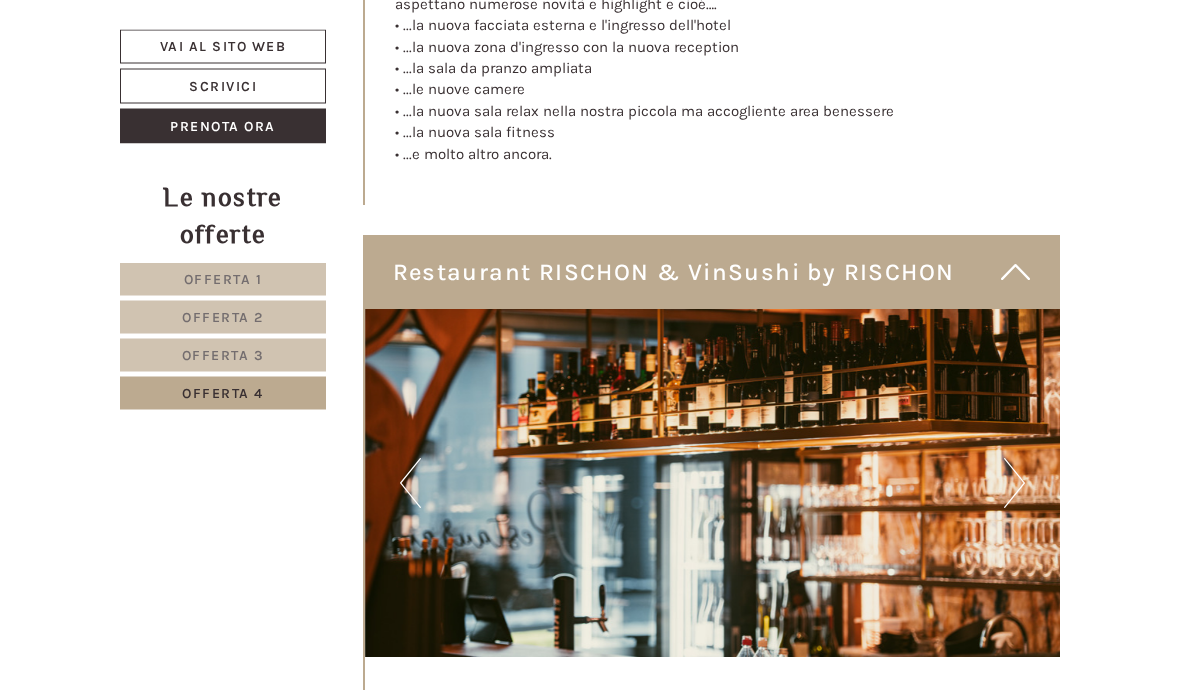 scroll, scrollTop: 4153, scrollLeft: 0, axis: vertical 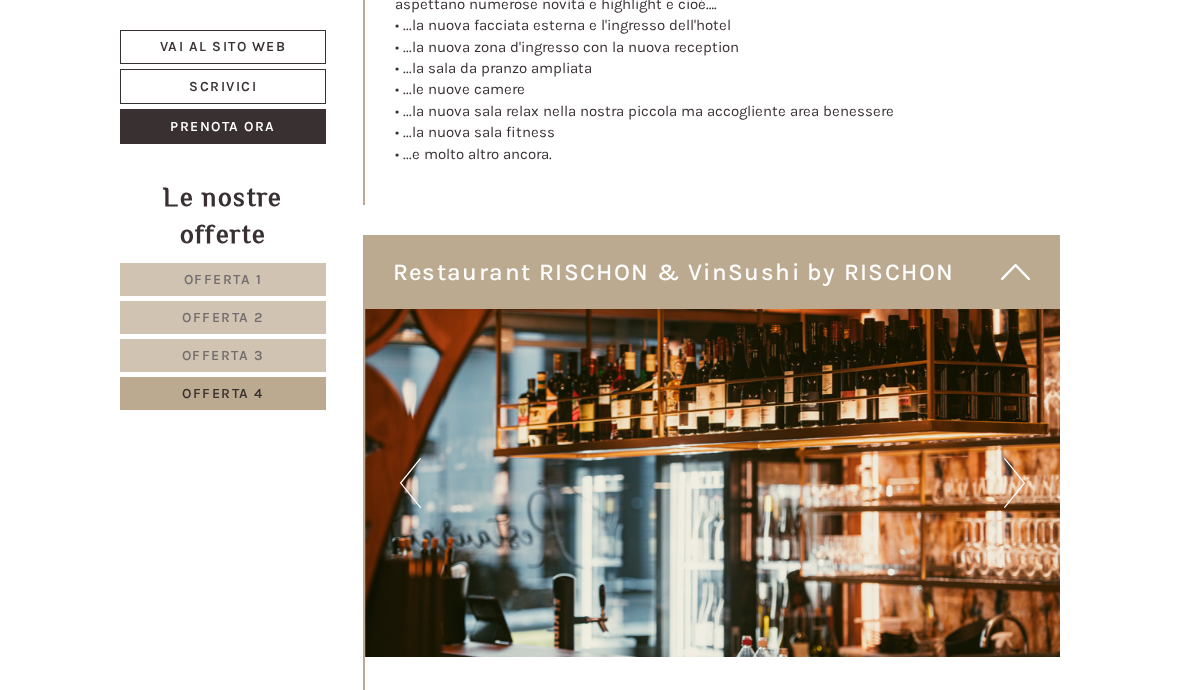 click on "Next" at bounding box center (1014, 483) 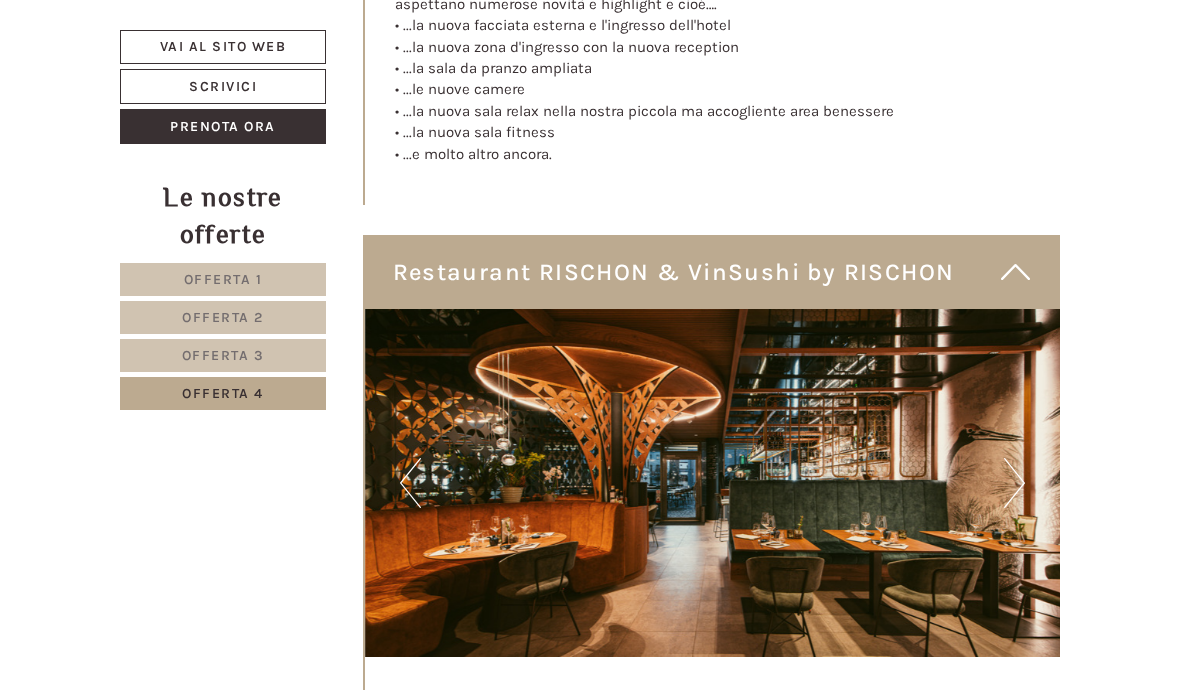 click on "Next" at bounding box center [1014, 483] 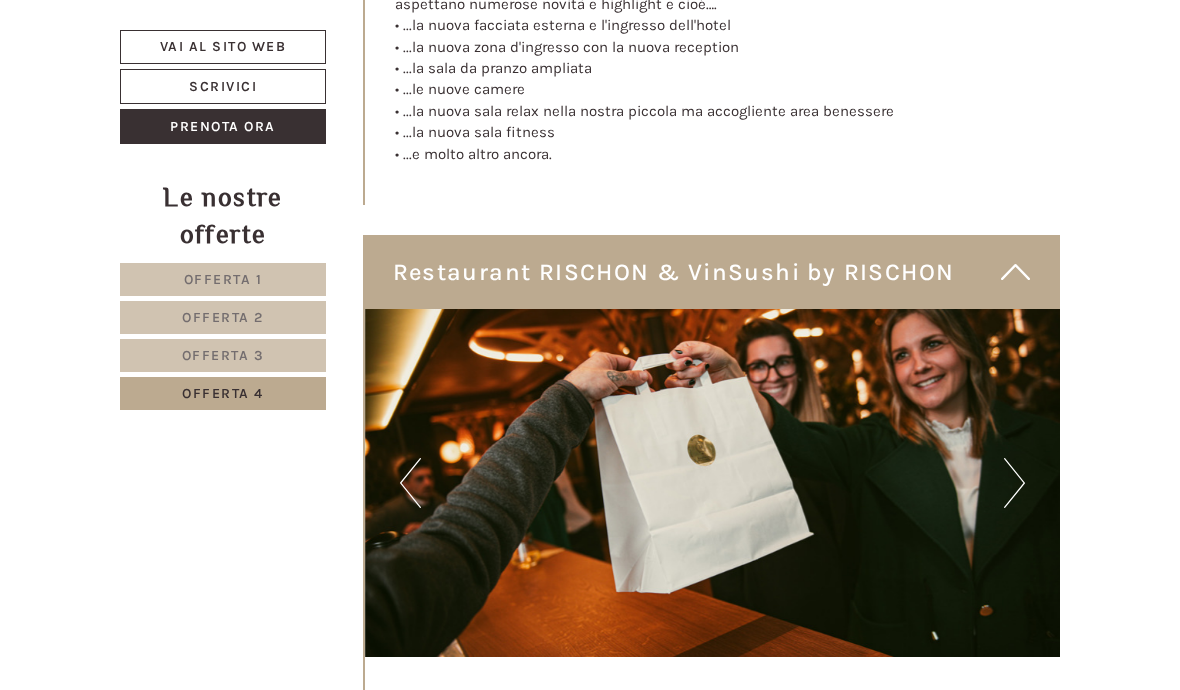 click on "Next" at bounding box center (1014, 483) 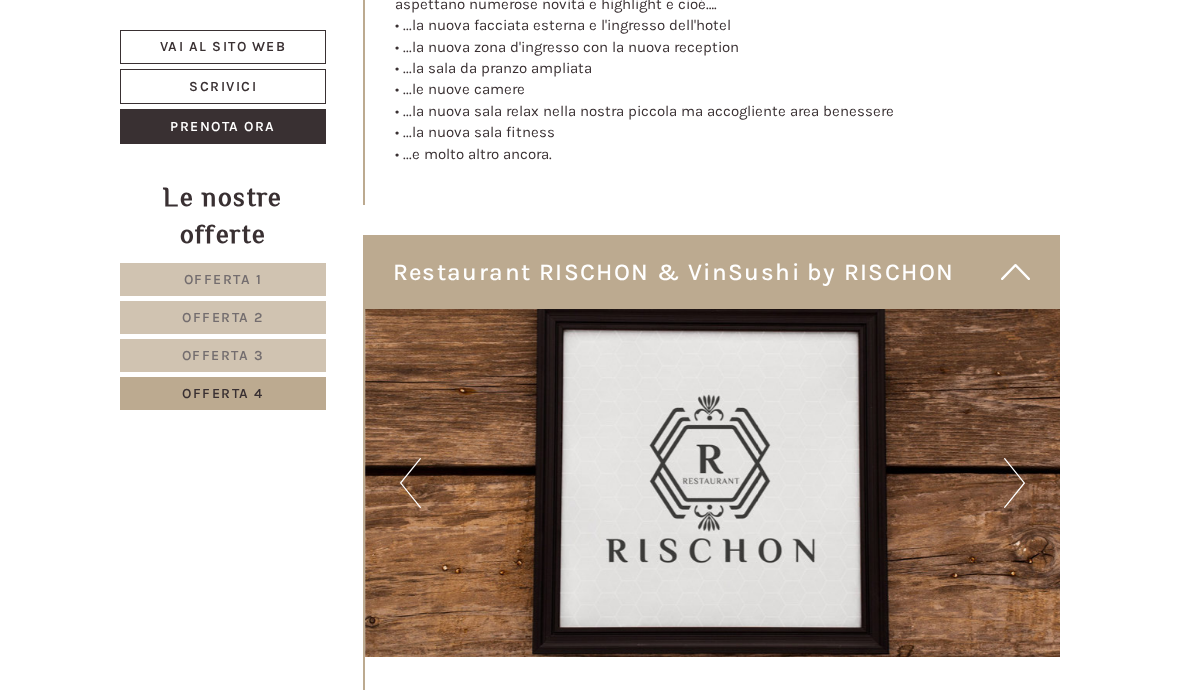 click on "Next" at bounding box center [1014, 483] 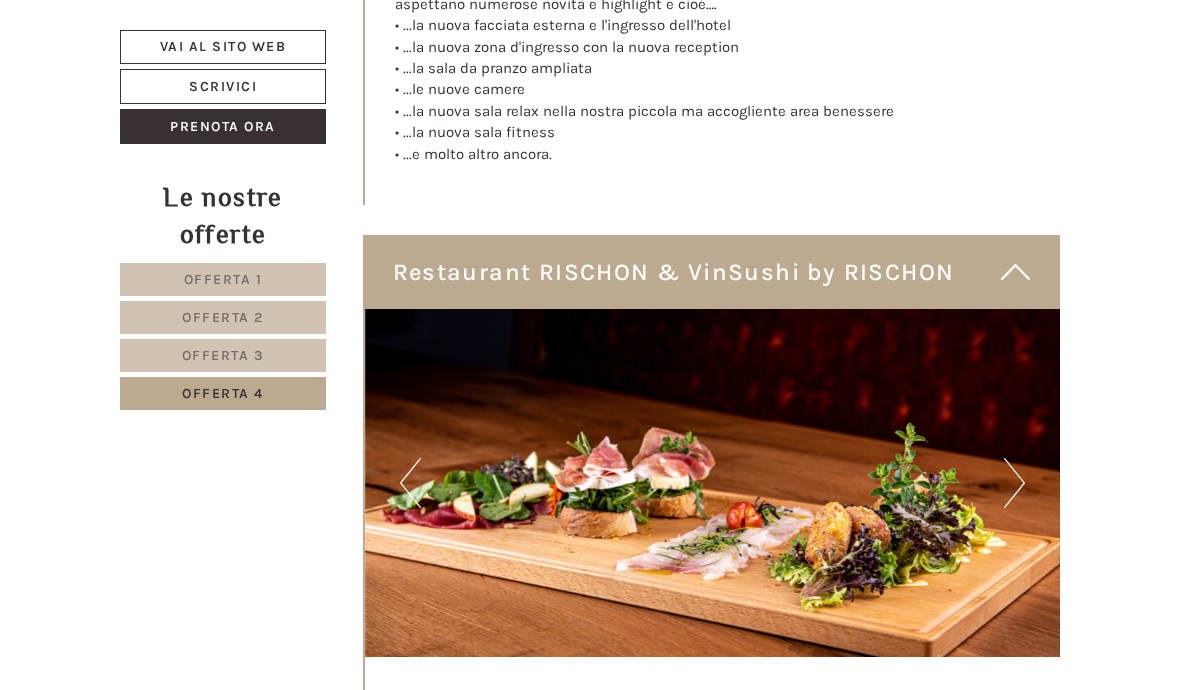 click on "Next" at bounding box center (1014, 483) 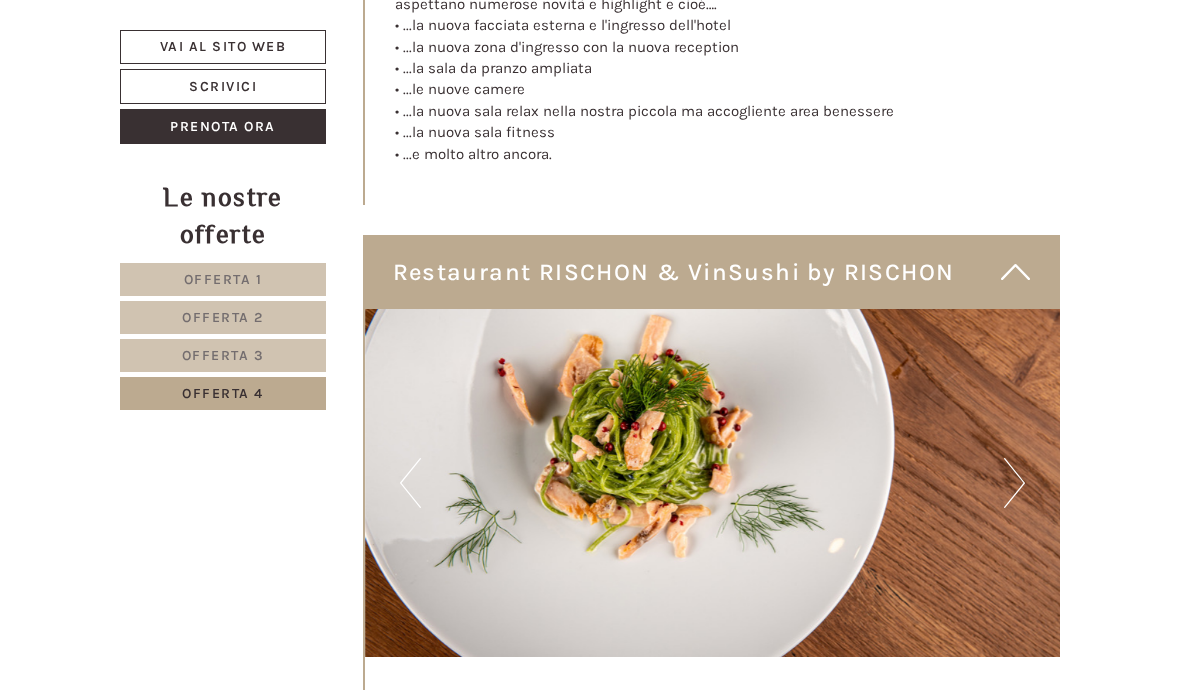 click on "Next" at bounding box center (1014, 483) 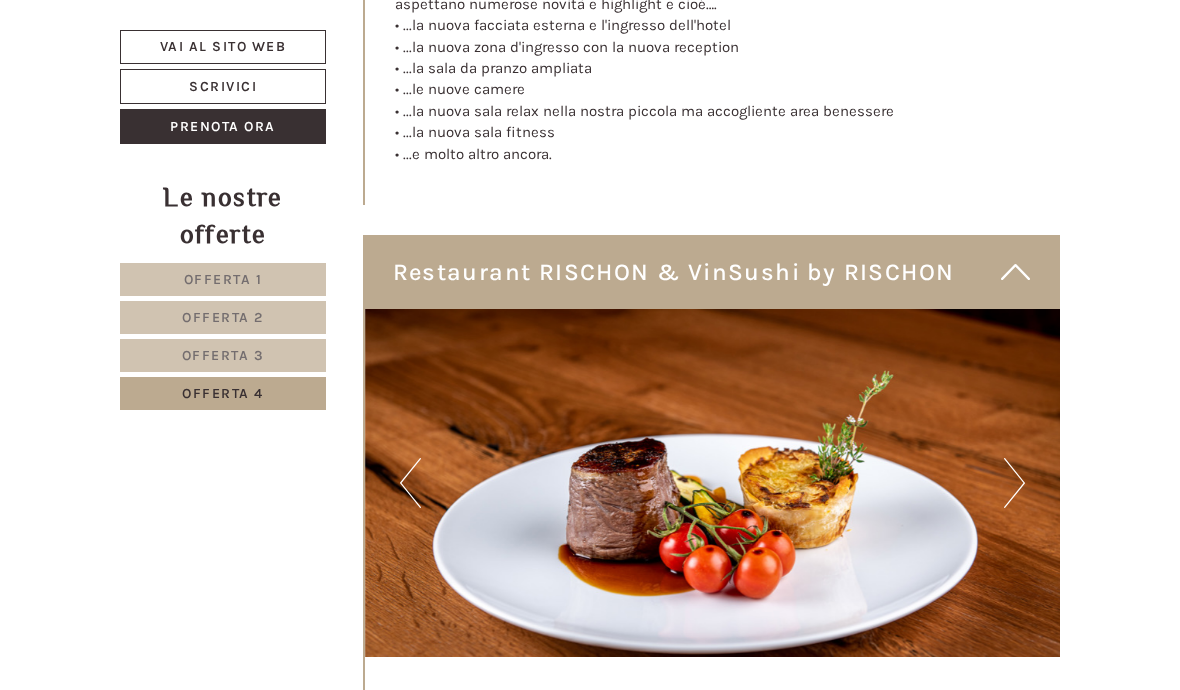 click on "Next" at bounding box center (1014, 483) 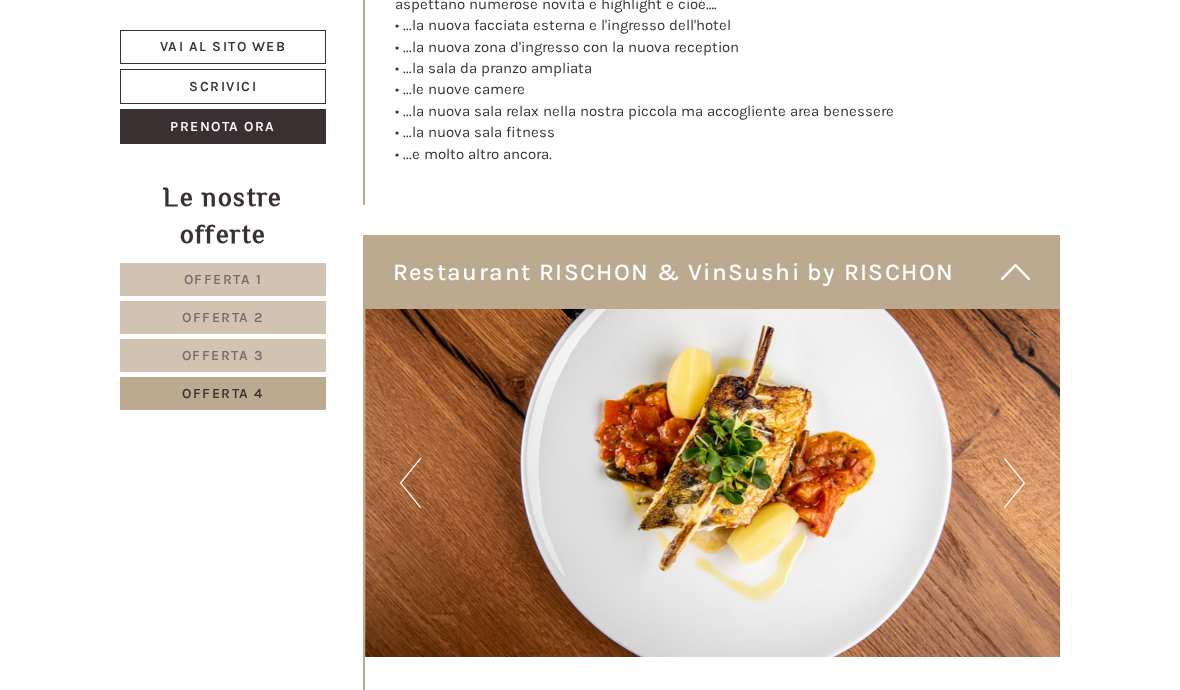click on "Next" at bounding box center (1014, 483) 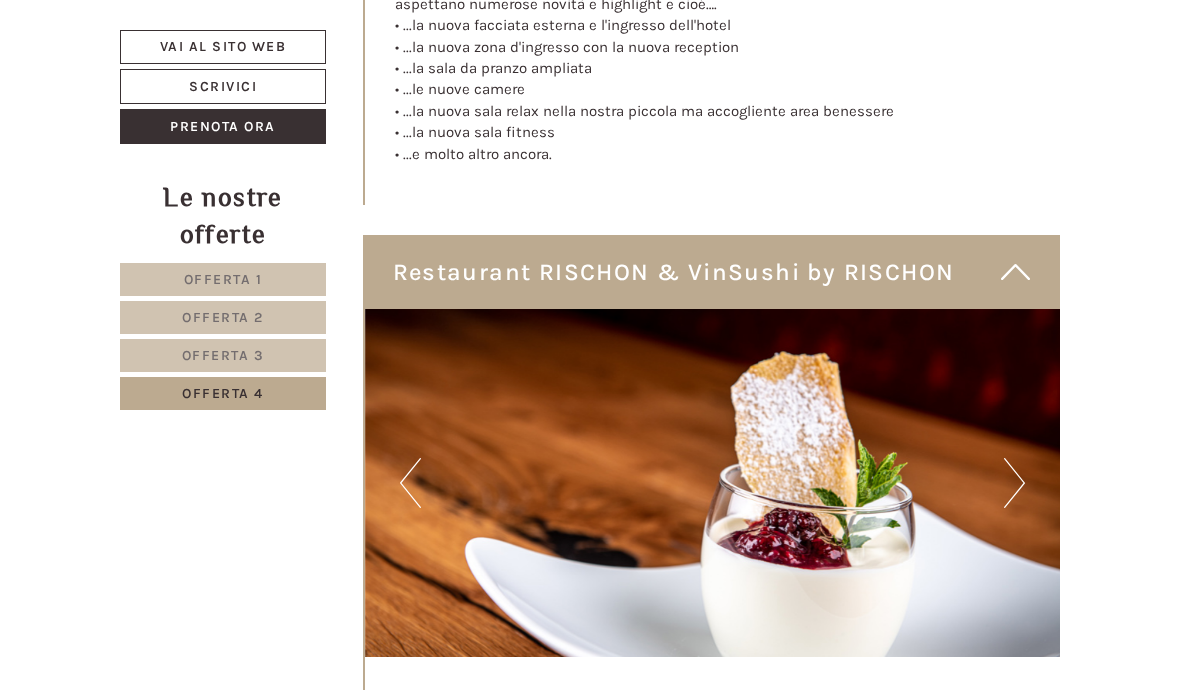 click on "Next" at bounding box center (1014, 483) 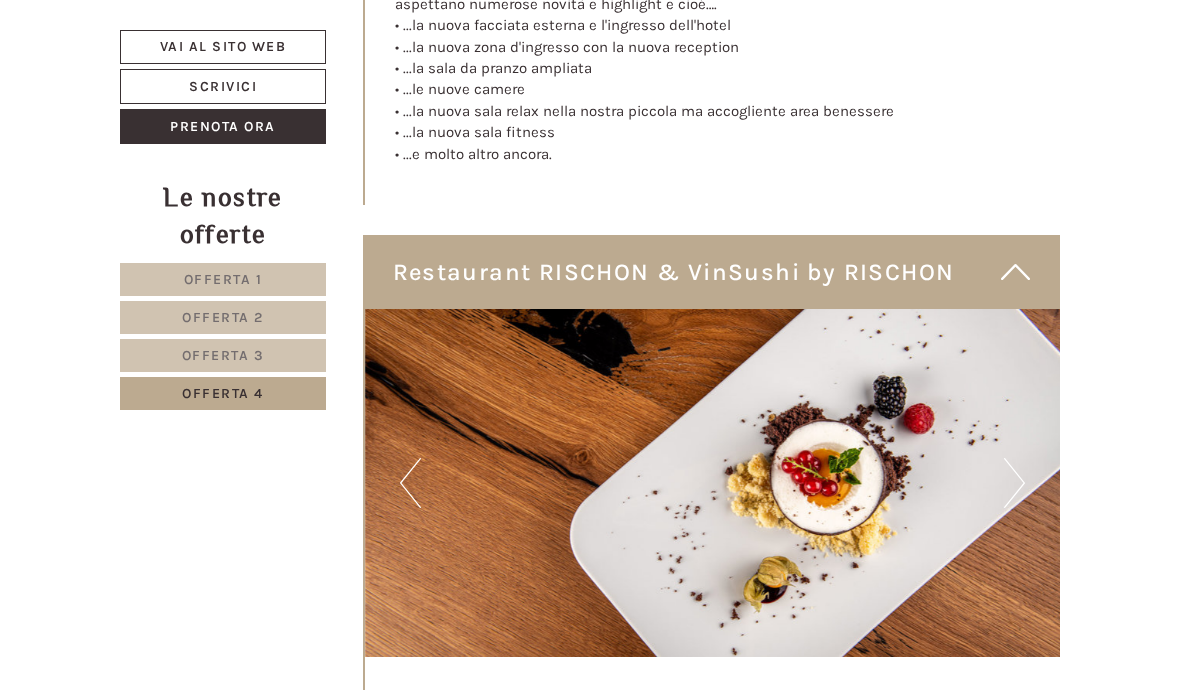 click on "Next" at bounding box center [1014, 483] 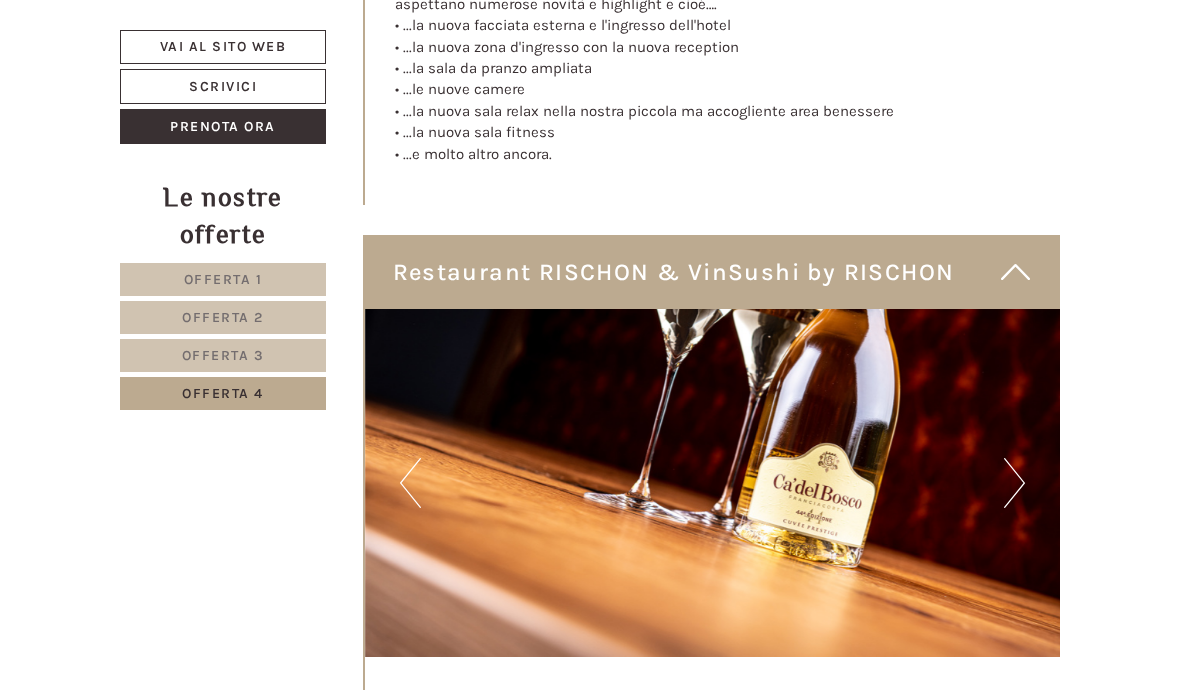 click on "Next" at bounding box center (1014, 483) 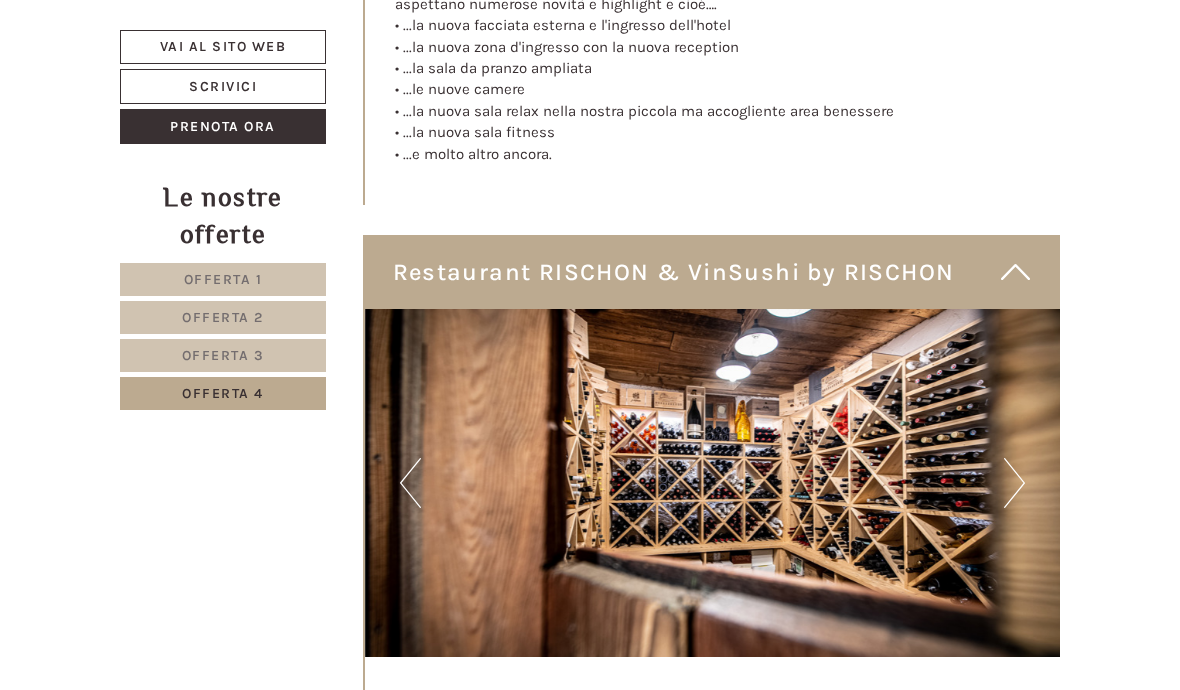 click on "Next" at bounding box center (1014, 483) 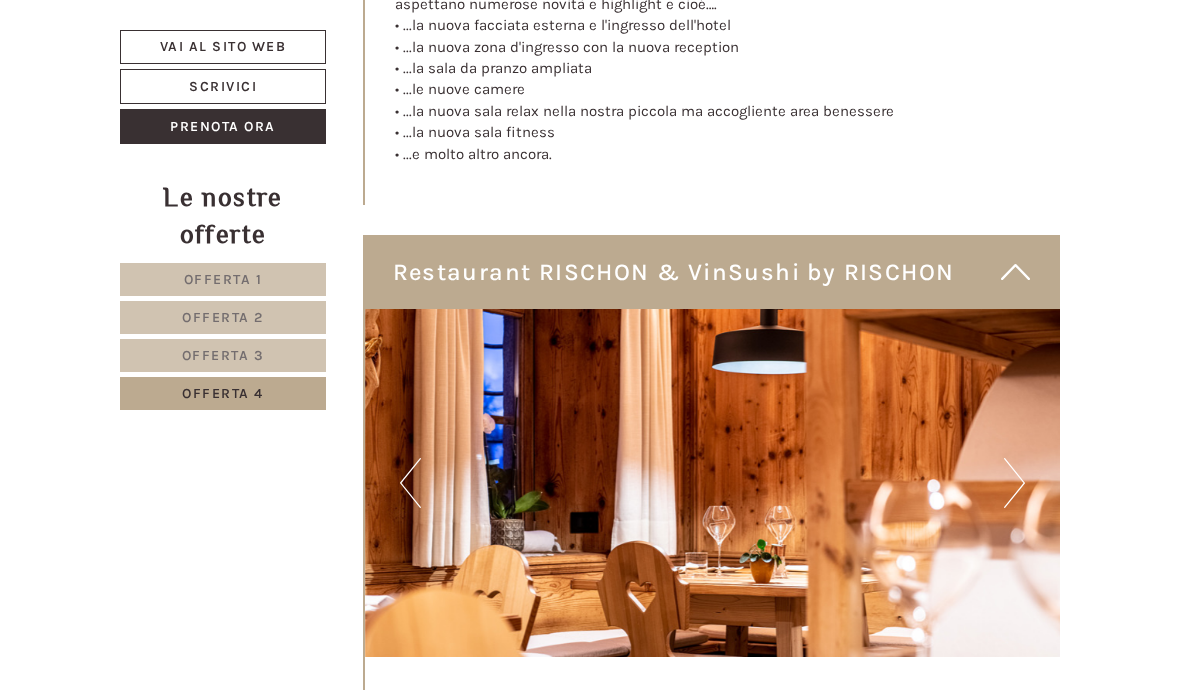 click on "Next" at bounding box center (1014, 483) 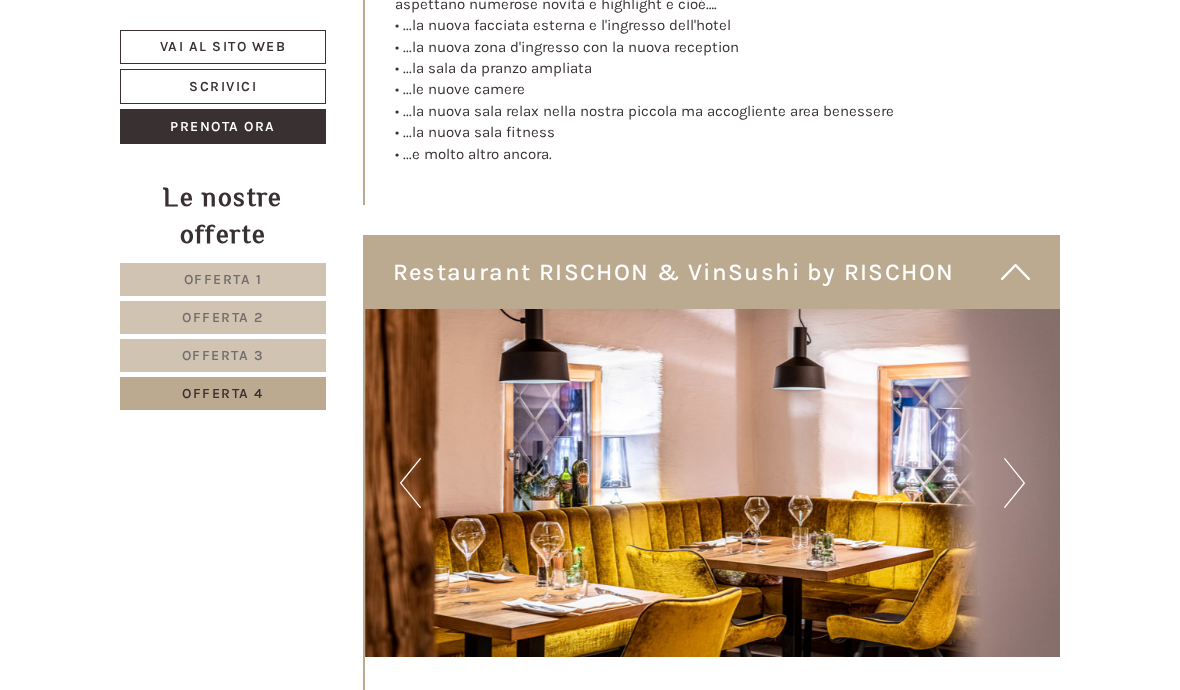 click on "Next" at bounding box center (1014, 483) 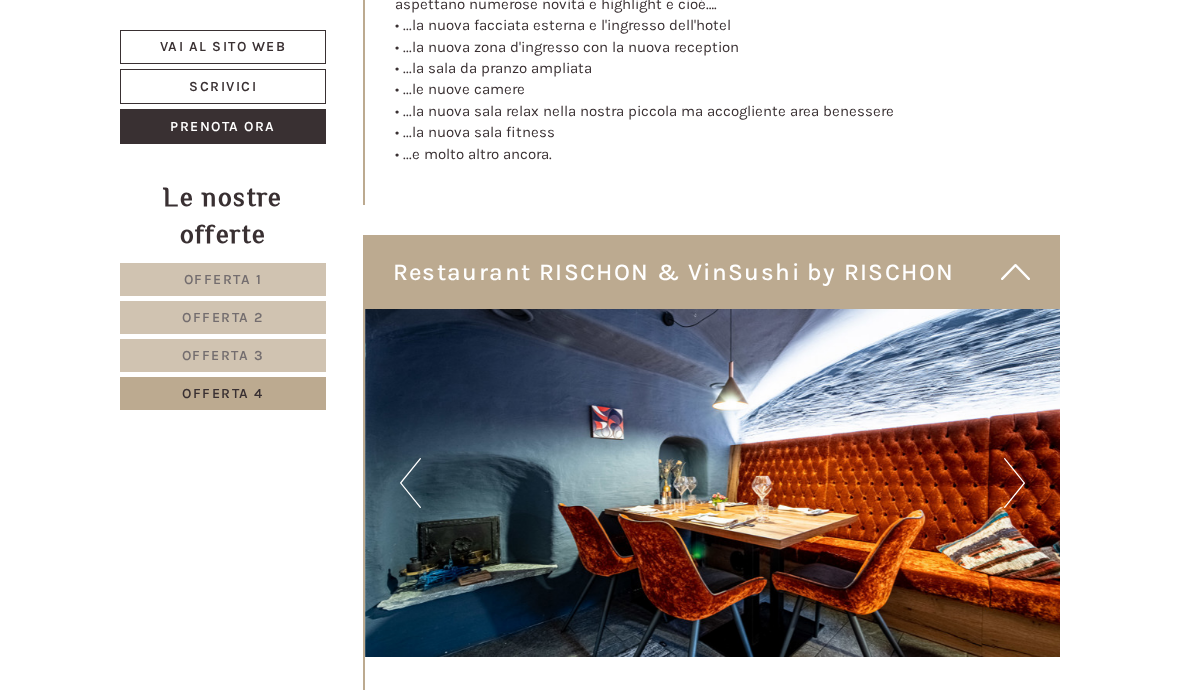 click on "Next" at bounding box center [1014, 483] 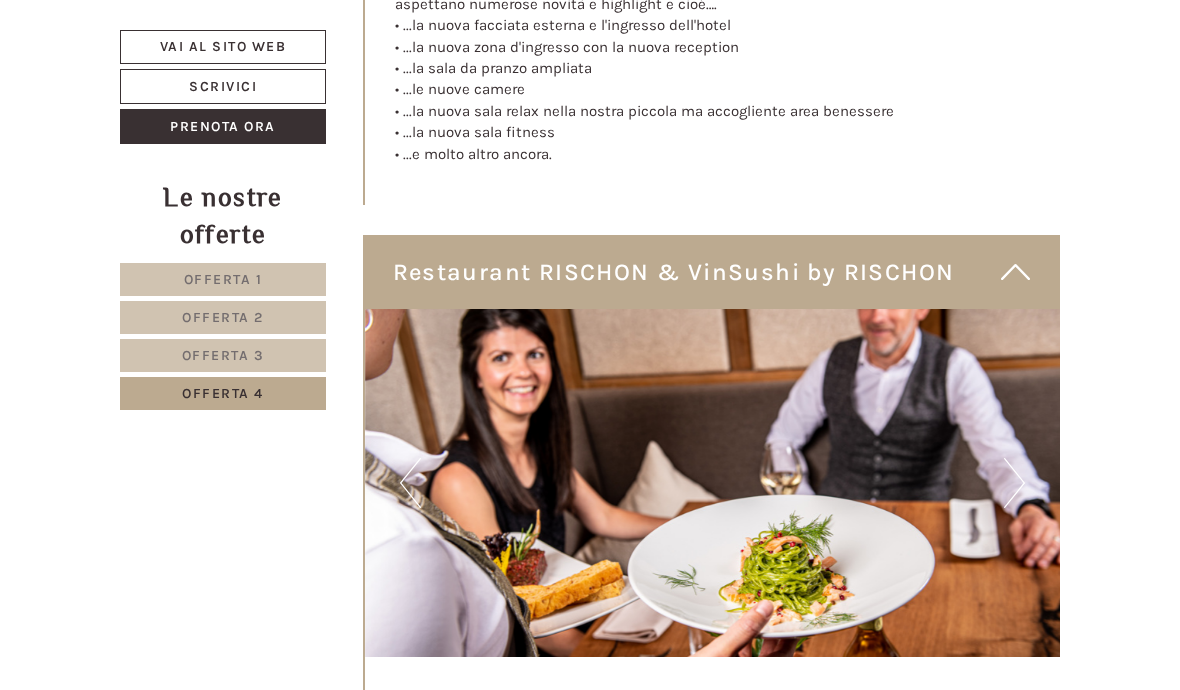 click on "Next" at bounding box center [1014, 483] 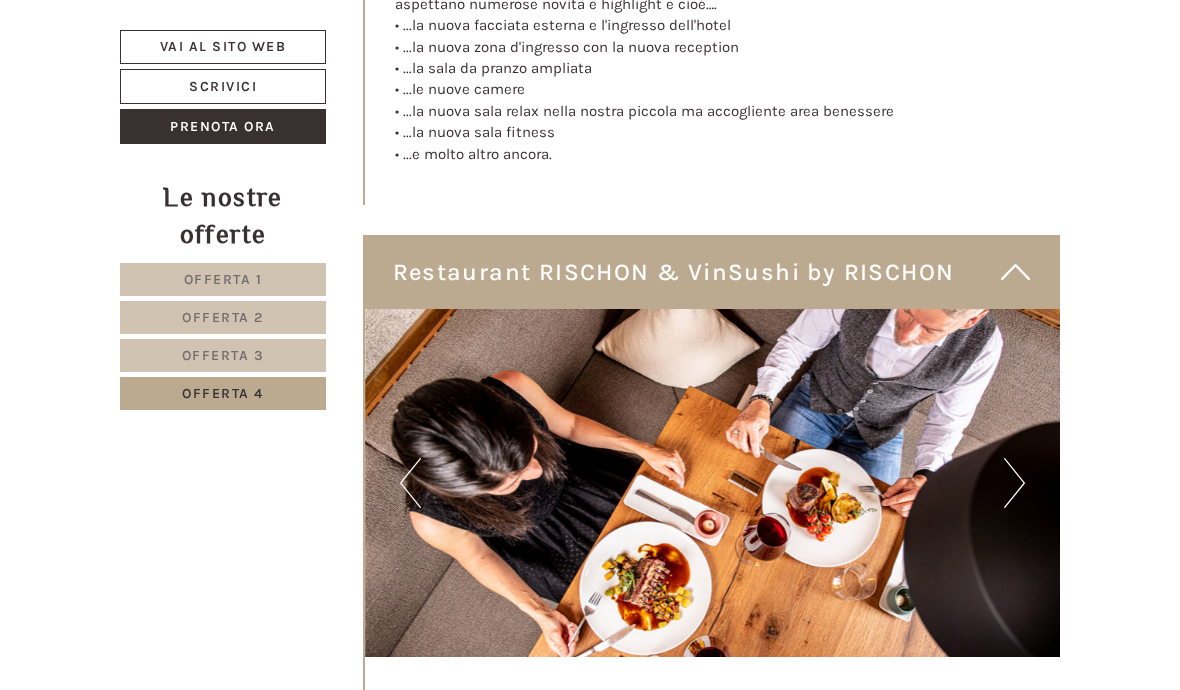 click on "Next" at bounding box center [1014, 483] 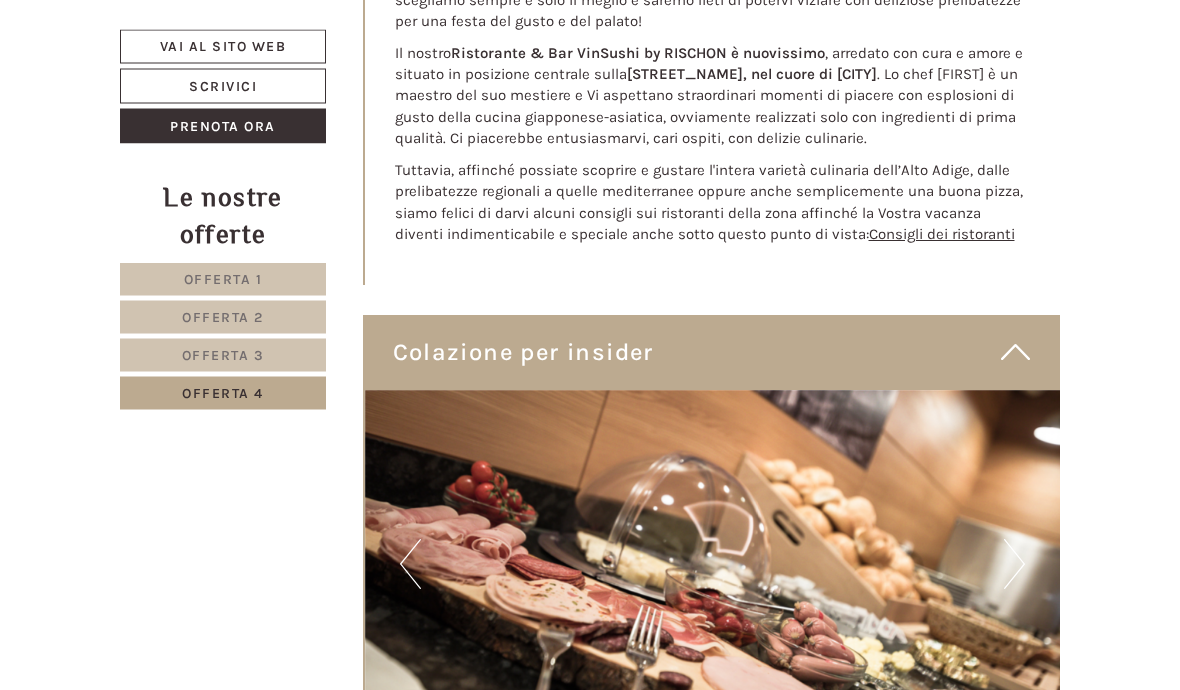 scroll, scrollTop: 4915, scrollLeft: 0, axis: vertical 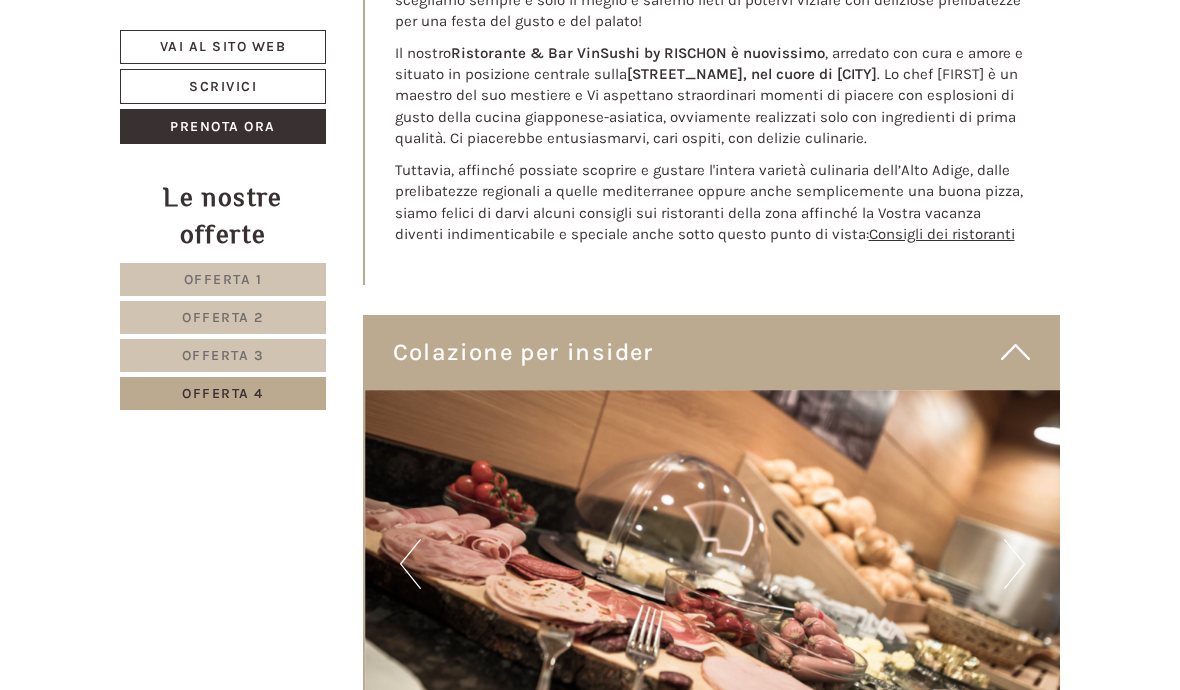click on "Next" at bounding box center [1014, 564] 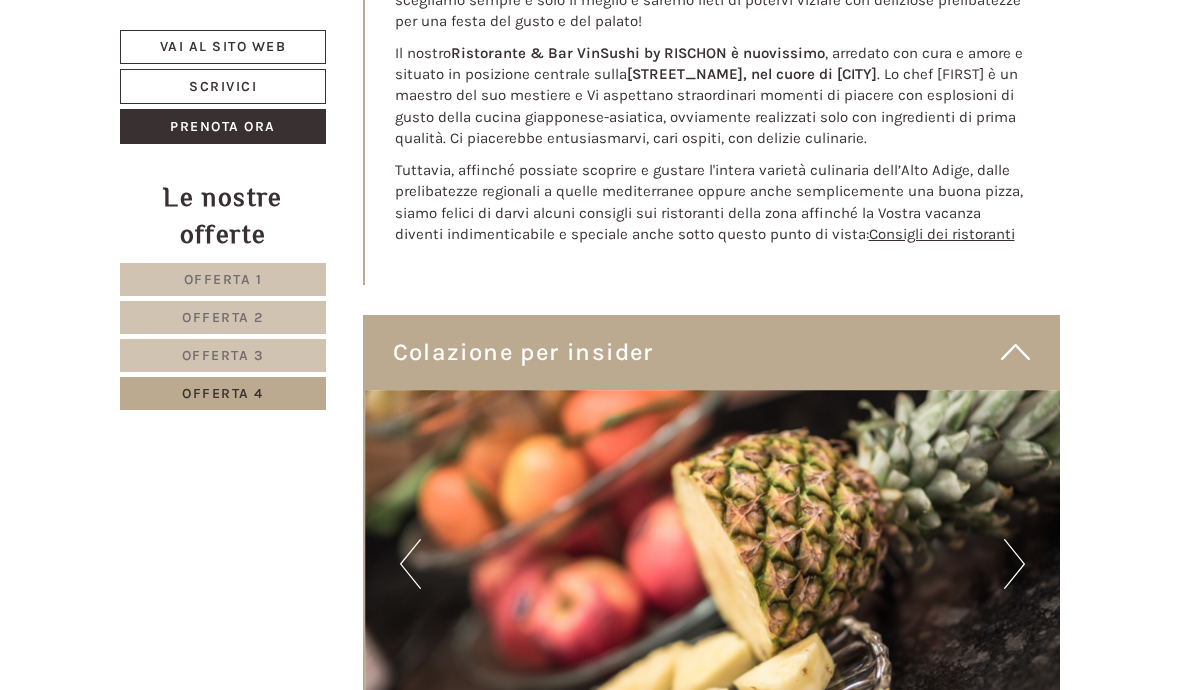 click on "Next" at bounding box center [1014, 564] 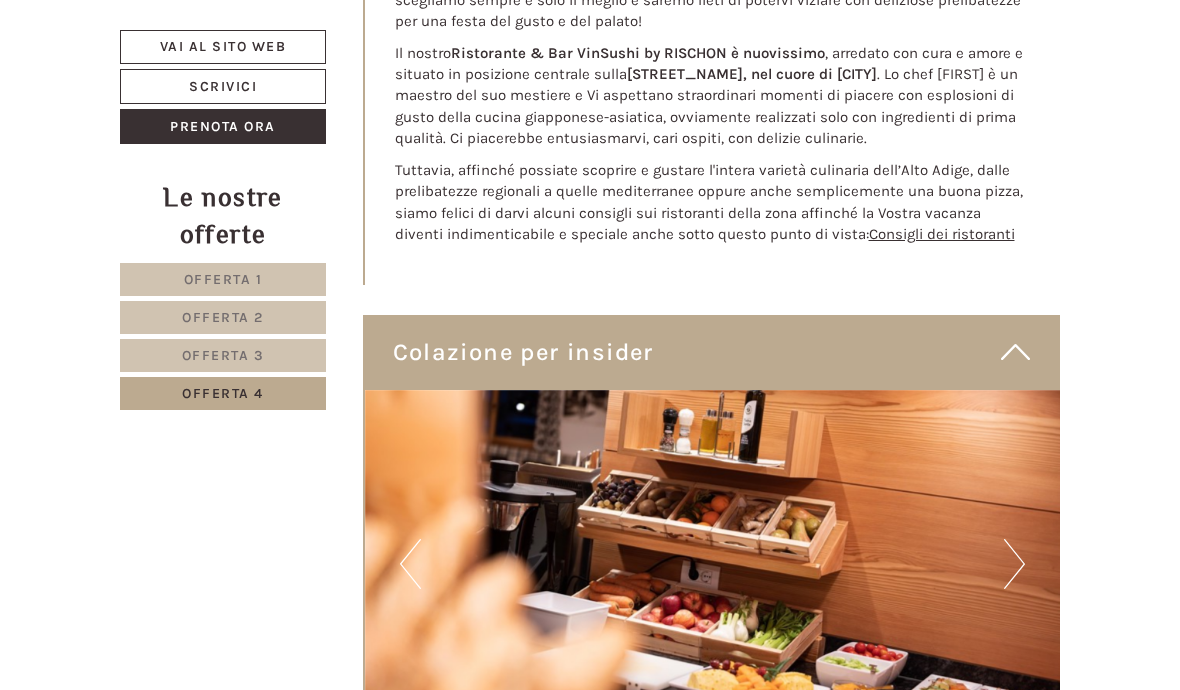 click on "Next" at bounding box center [1014, 564] 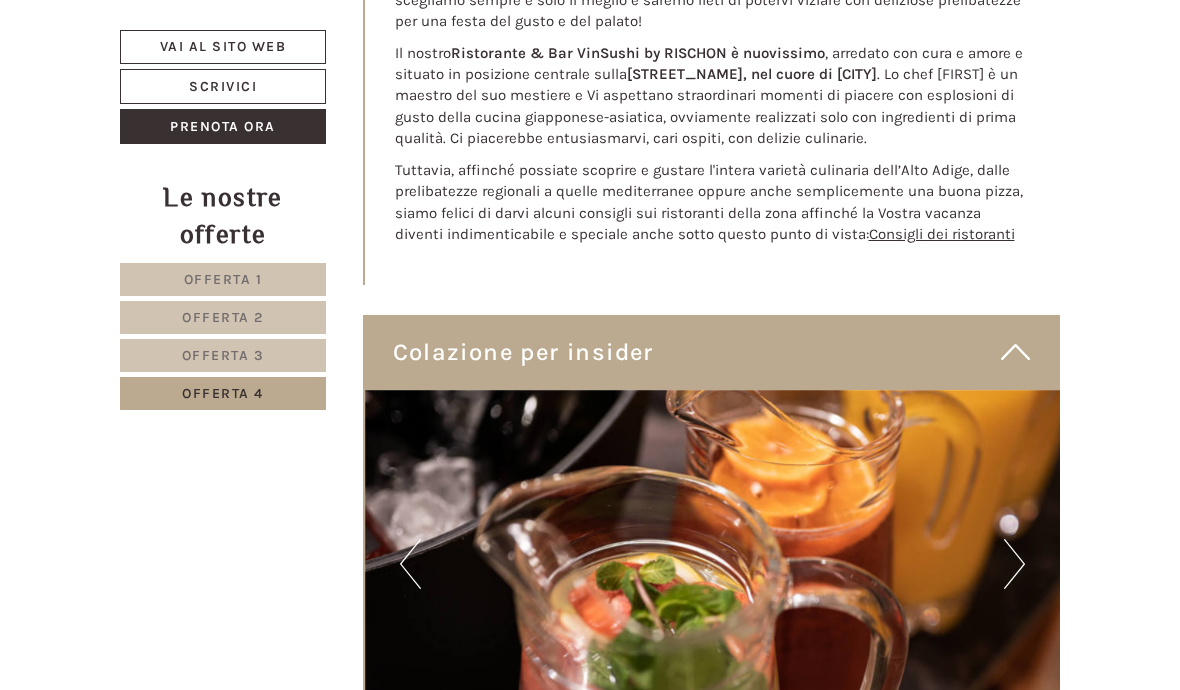 click on "Next" at bounding box center (1014, 564) 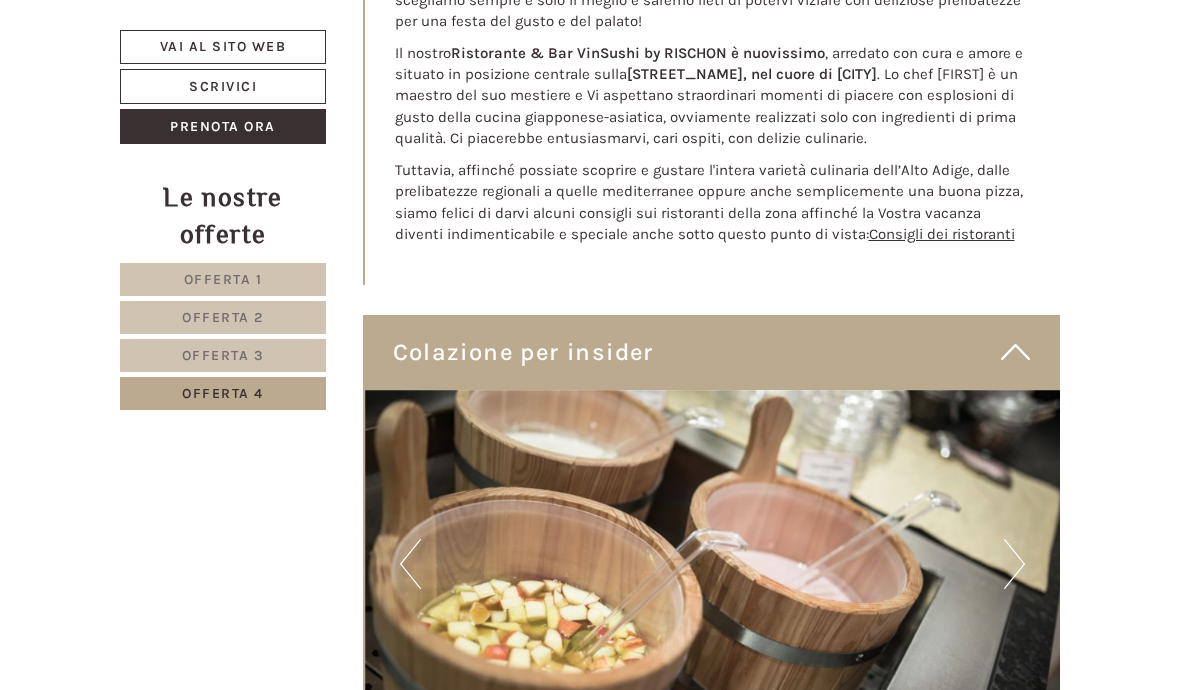 click on "Next" at bounding box center (1014, 564) 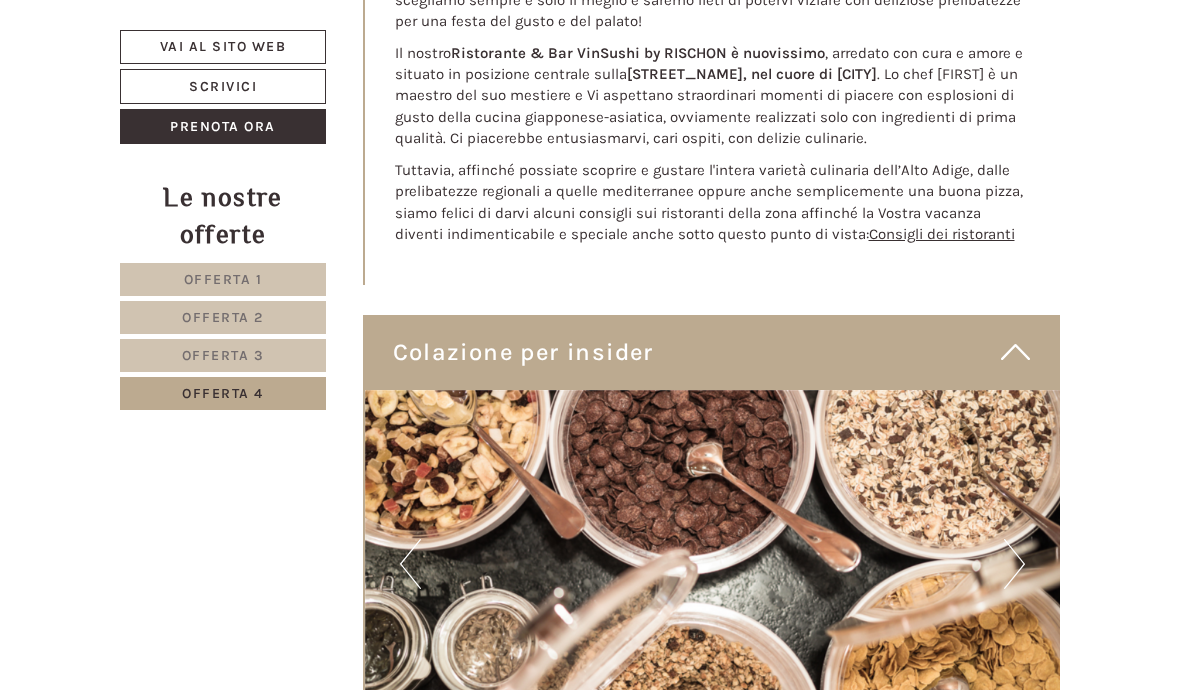 click on "Next" at bounding box center [1014, 564] 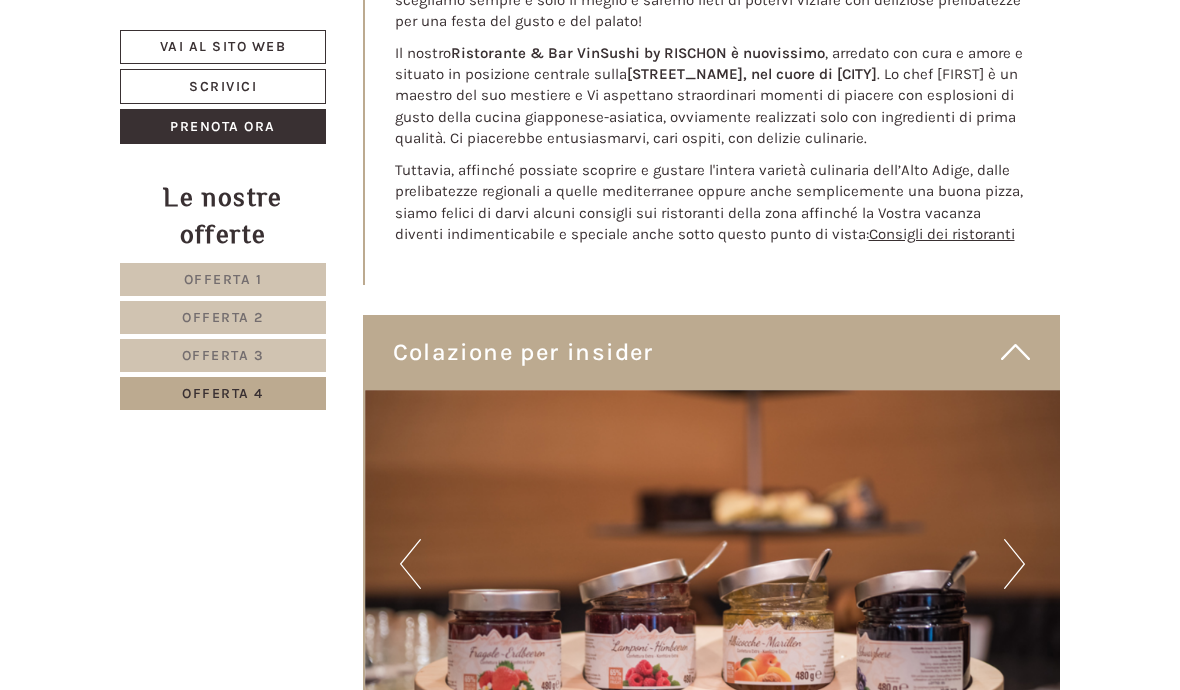 click at bounding box center [713, 564] 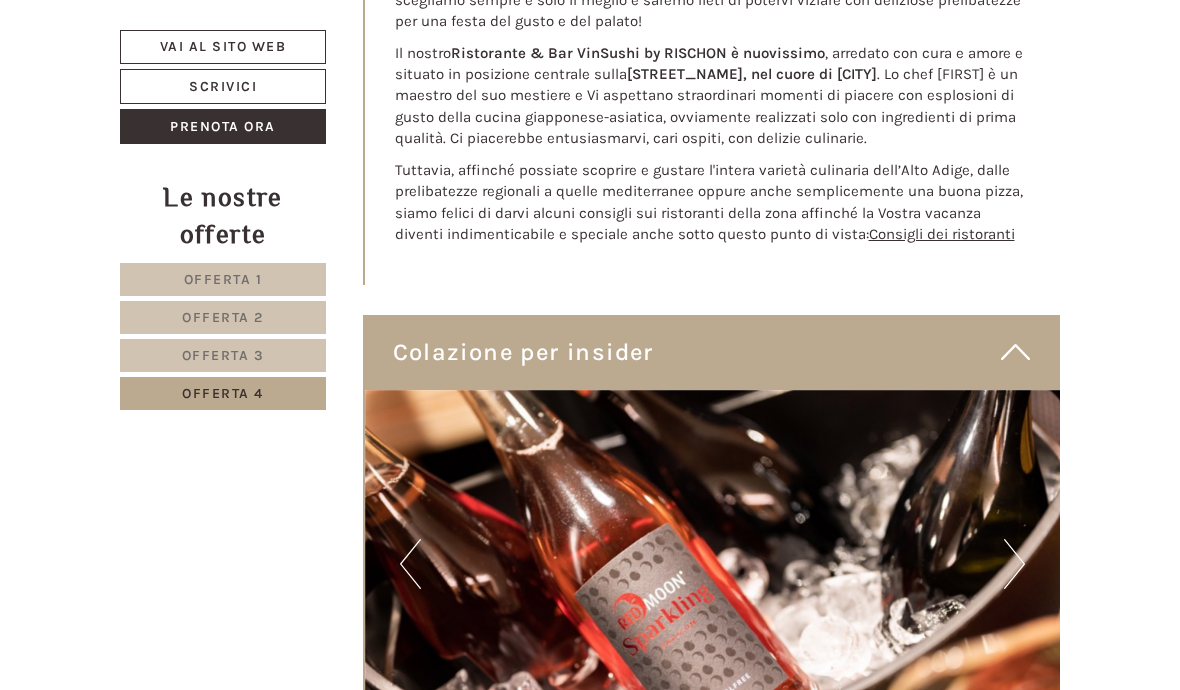 click on "Next" at bounding box center [1014, 564] 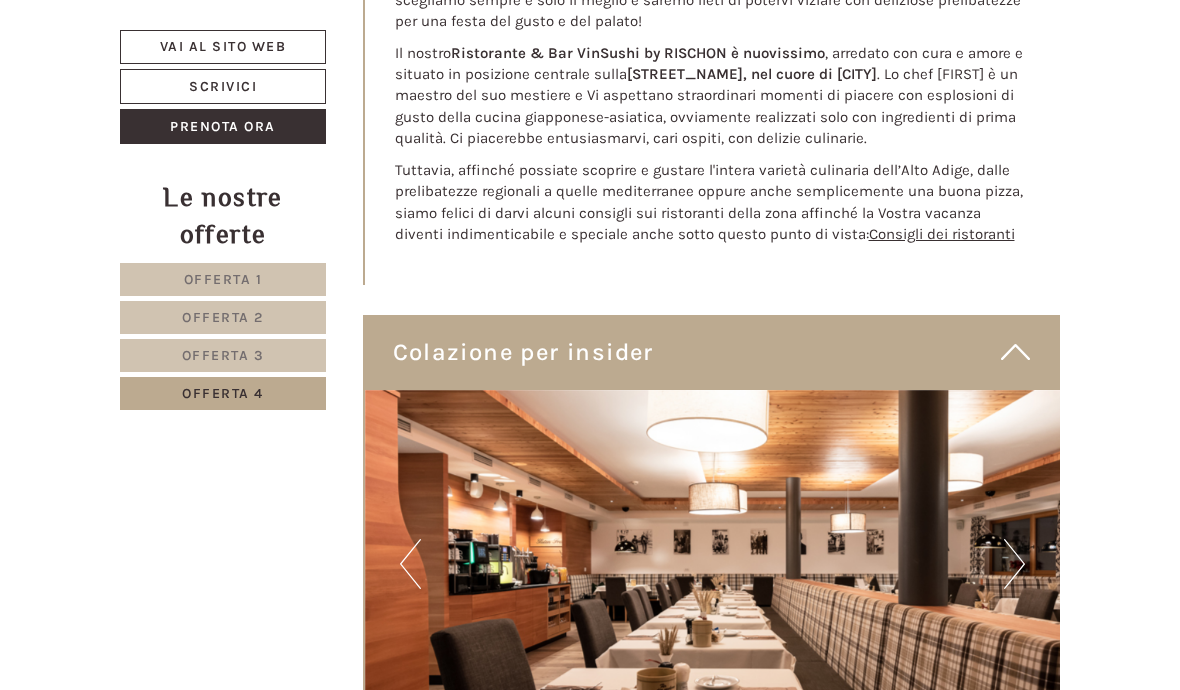 click on "Next" at bounding box center (1014, 564) 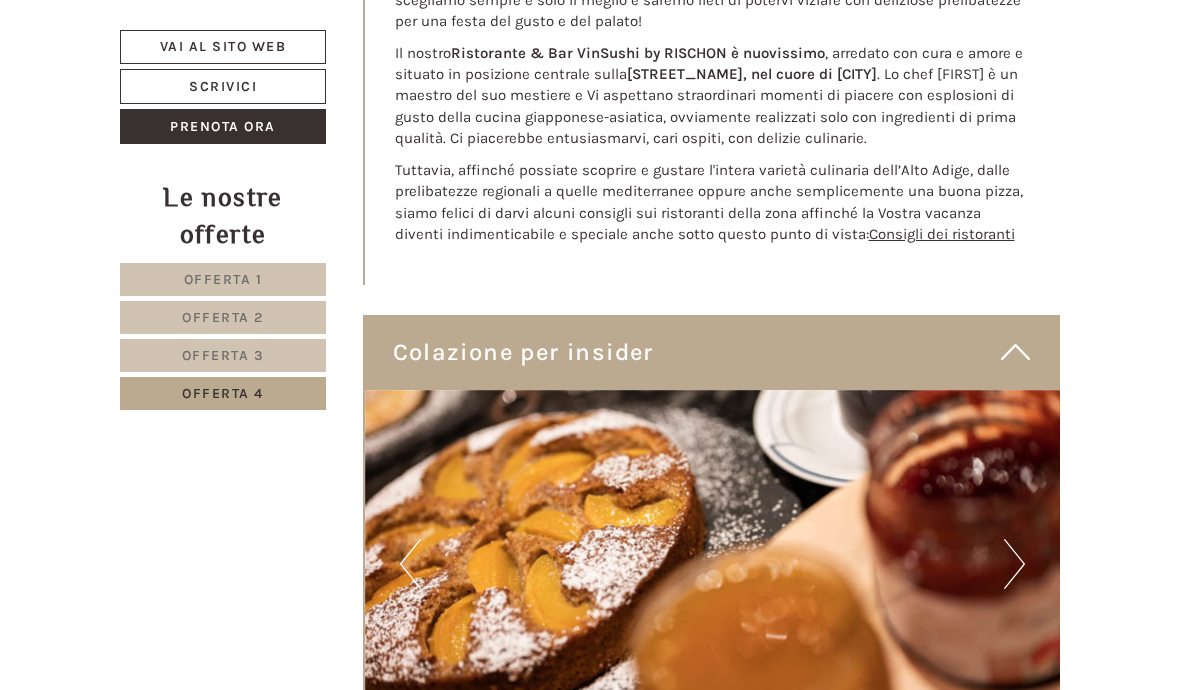 click at bounding box center (713, 564) 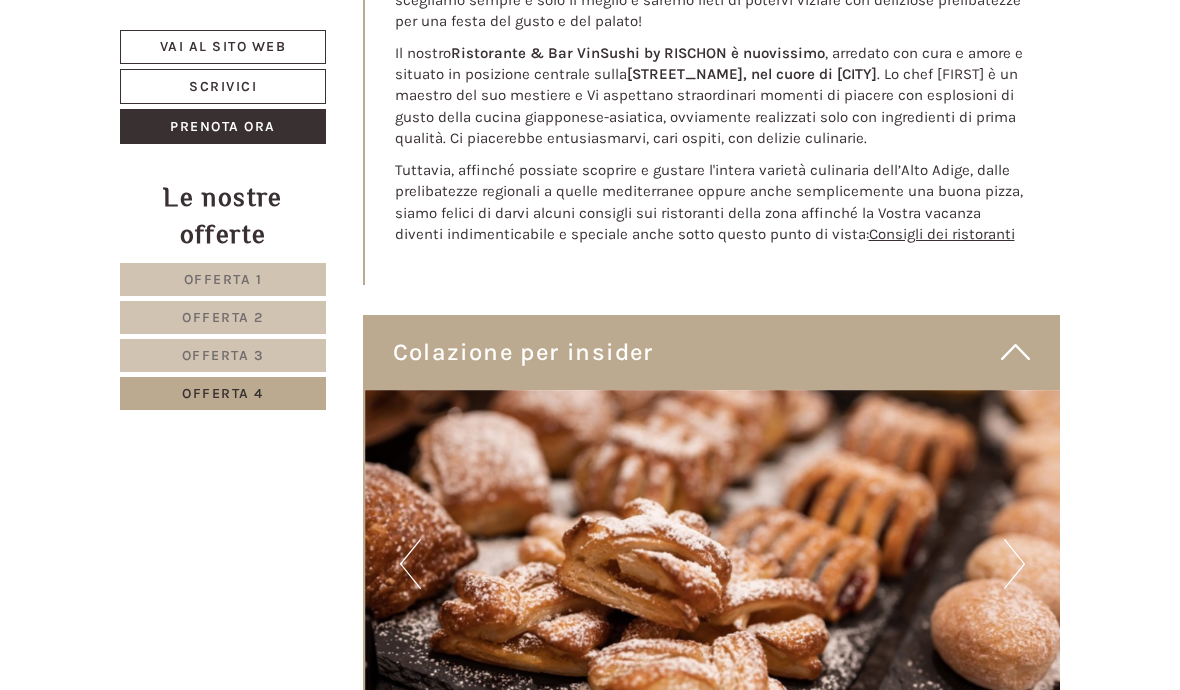 click on "Next" at bounding box center [1014, 564] 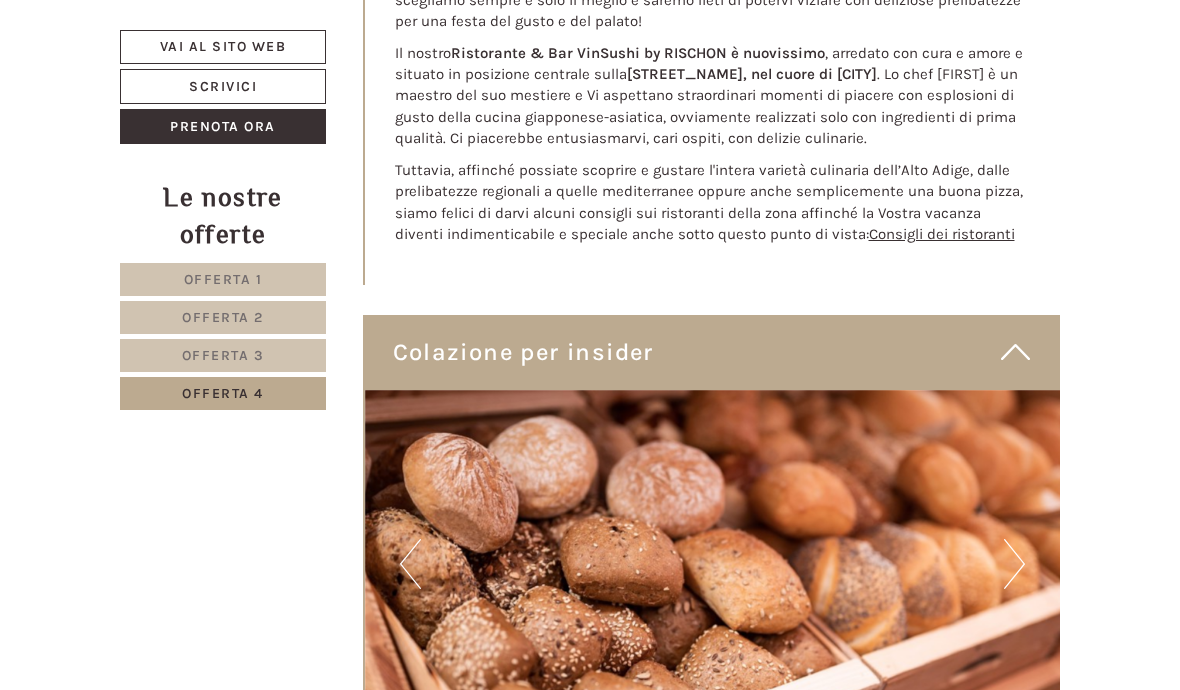 click on "Next" at bounding box center (1014, 564) 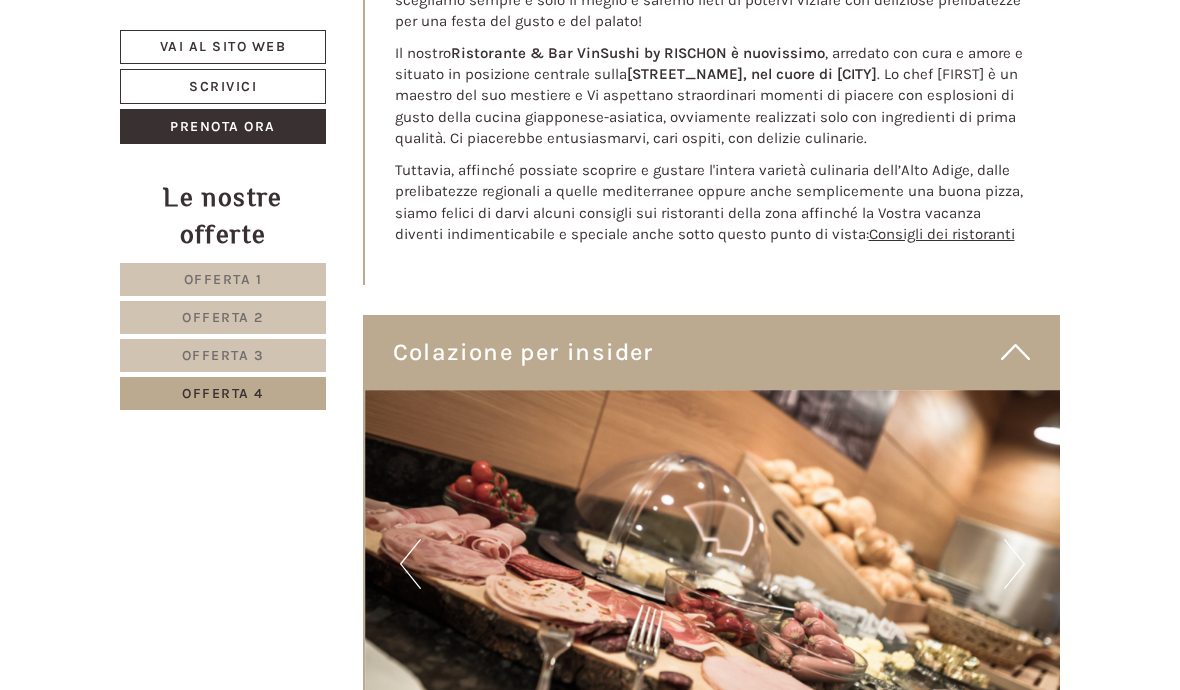 click on "Next" at bounding box center [1014, 564] 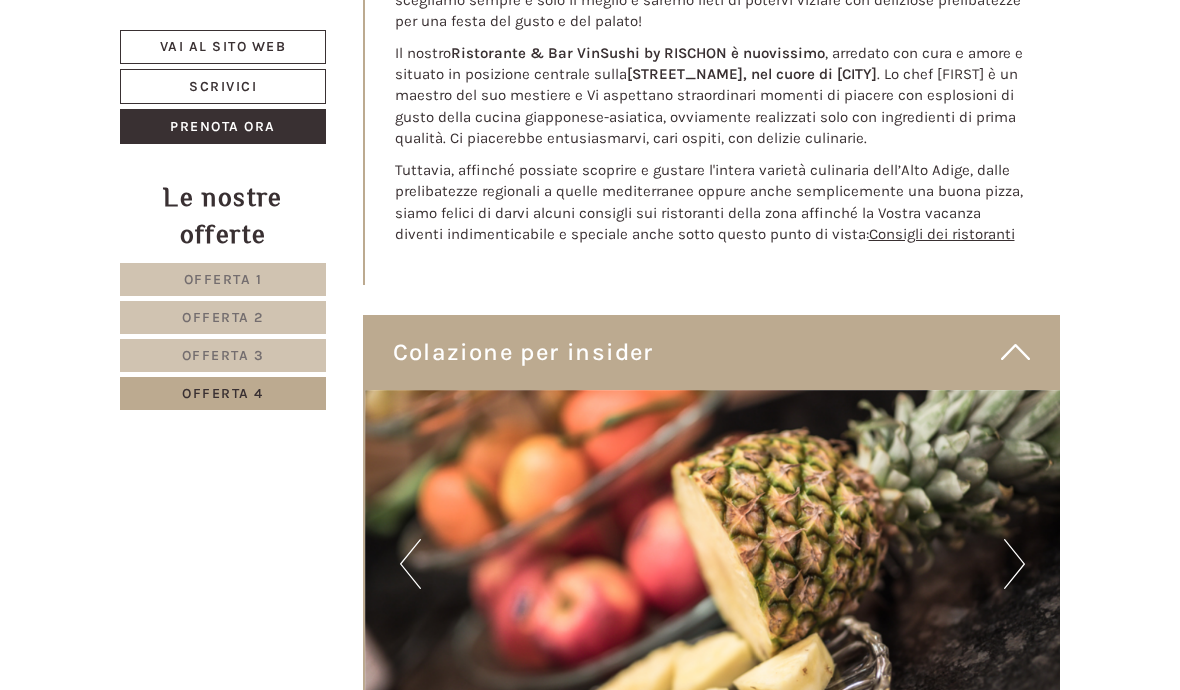 click on "Next" at bounding box center [1014, 564] 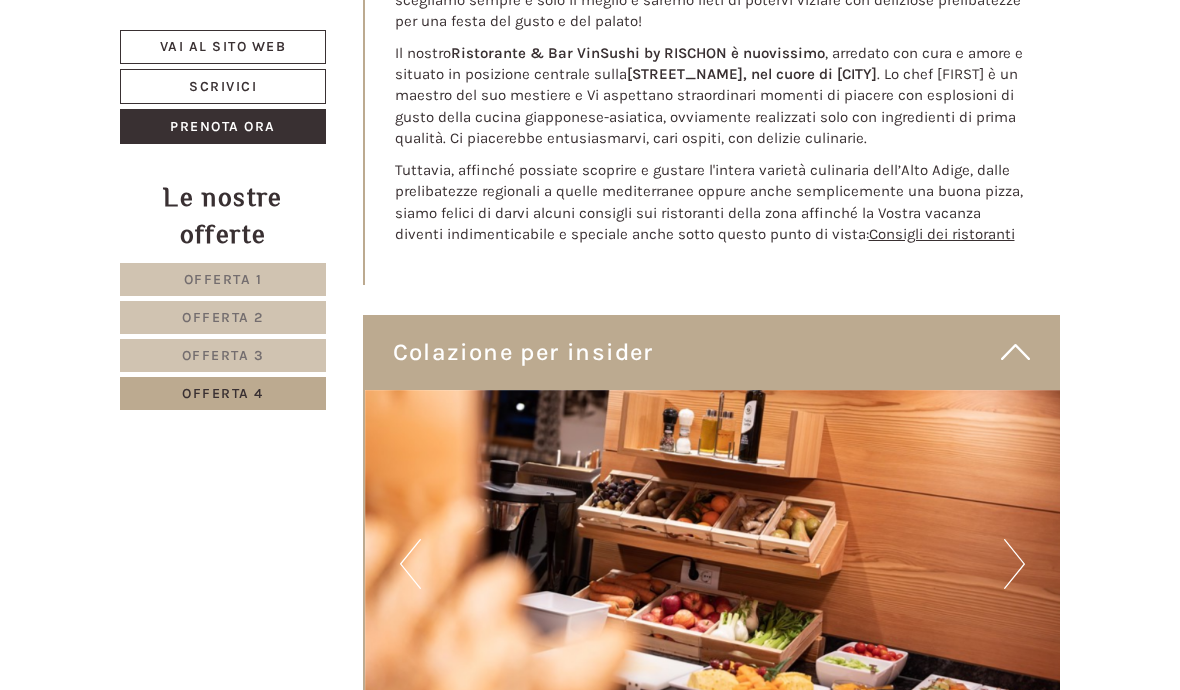 click on "Next" at bounding box center (1014, 564) 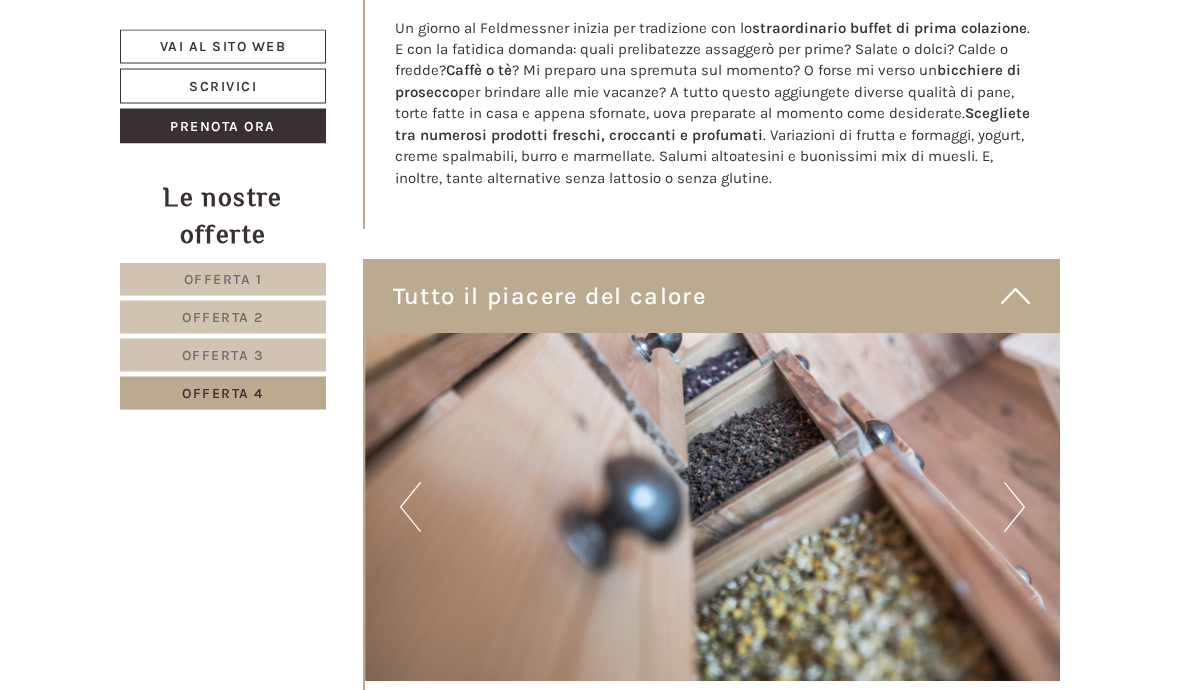 scroll, scrollTop: 5664, scrollLeft: 0, axis: vertical 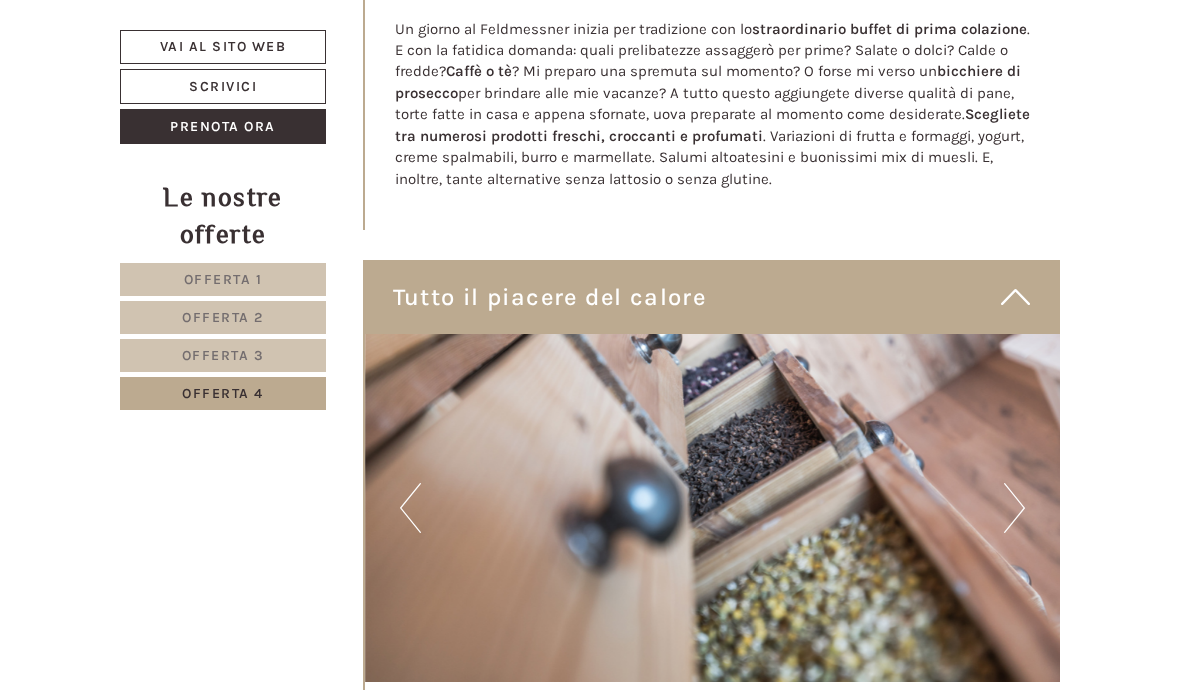 click at bounding box center [713, 508] 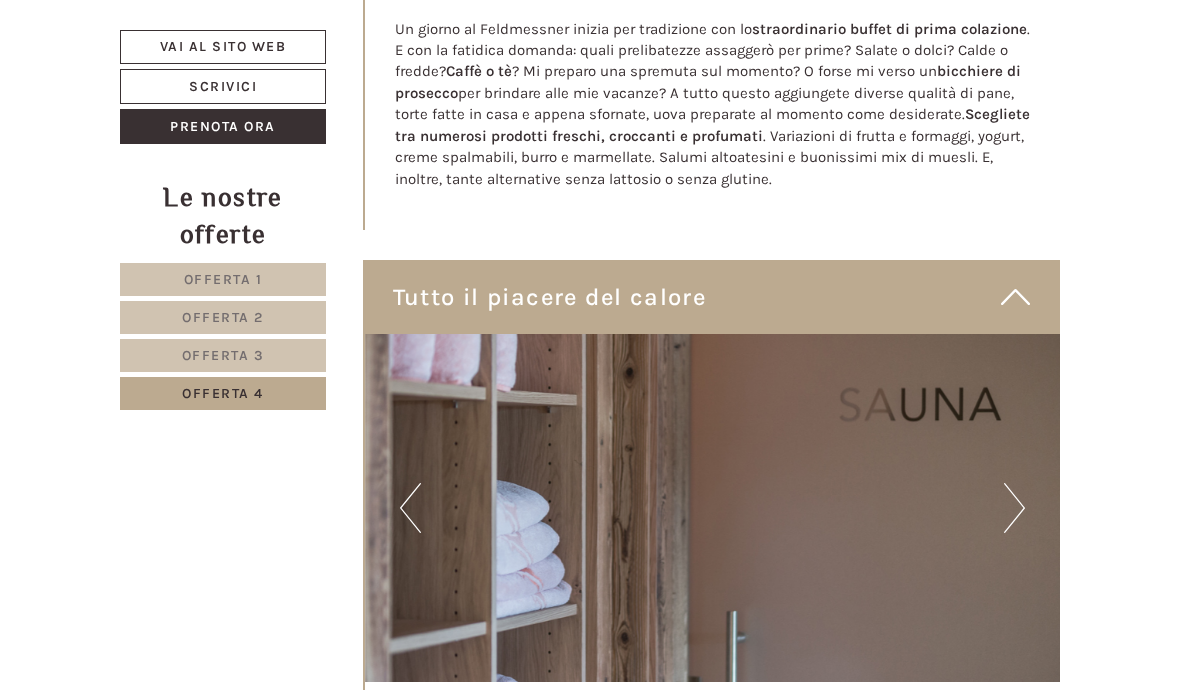 click on "Next" at bounding box center [1014, 508] 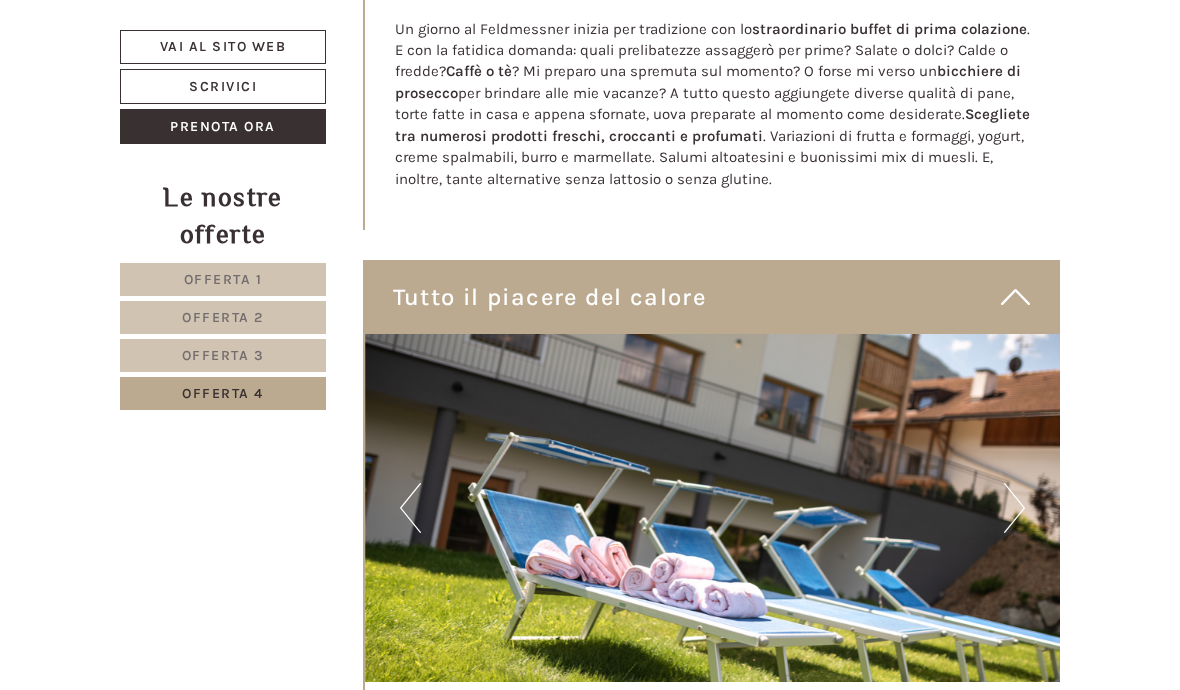 click on "Next" at bounding box center (1014, 508) 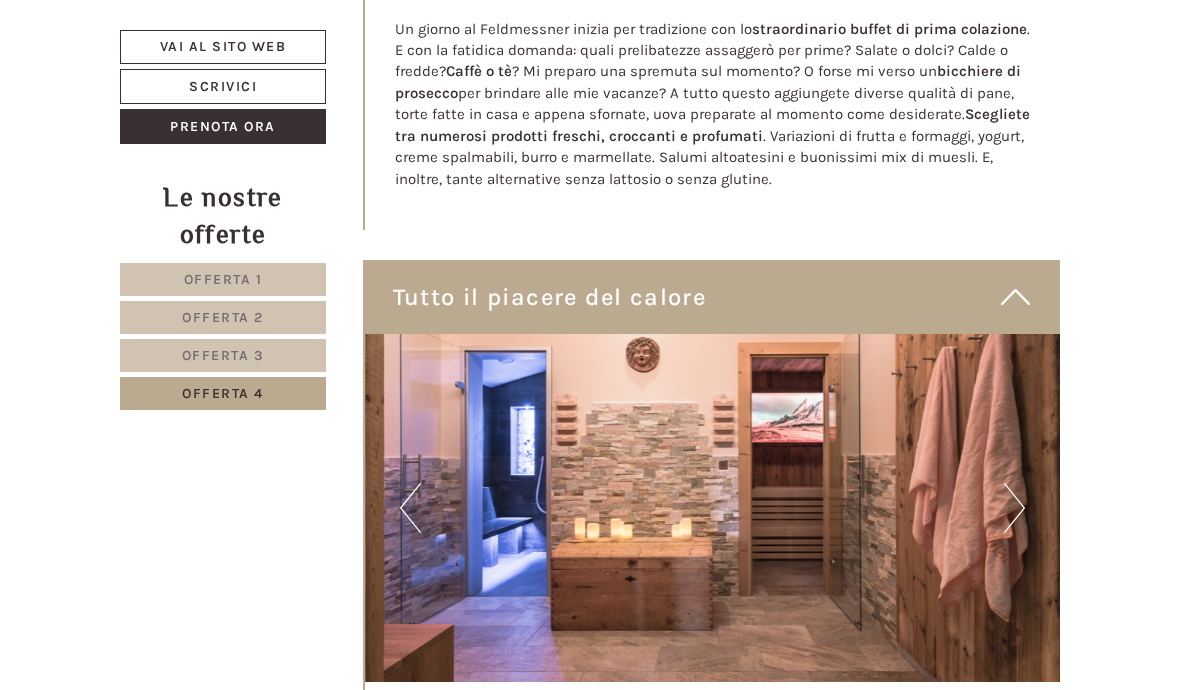 click on "Next" at bounding box center [1014, 508] 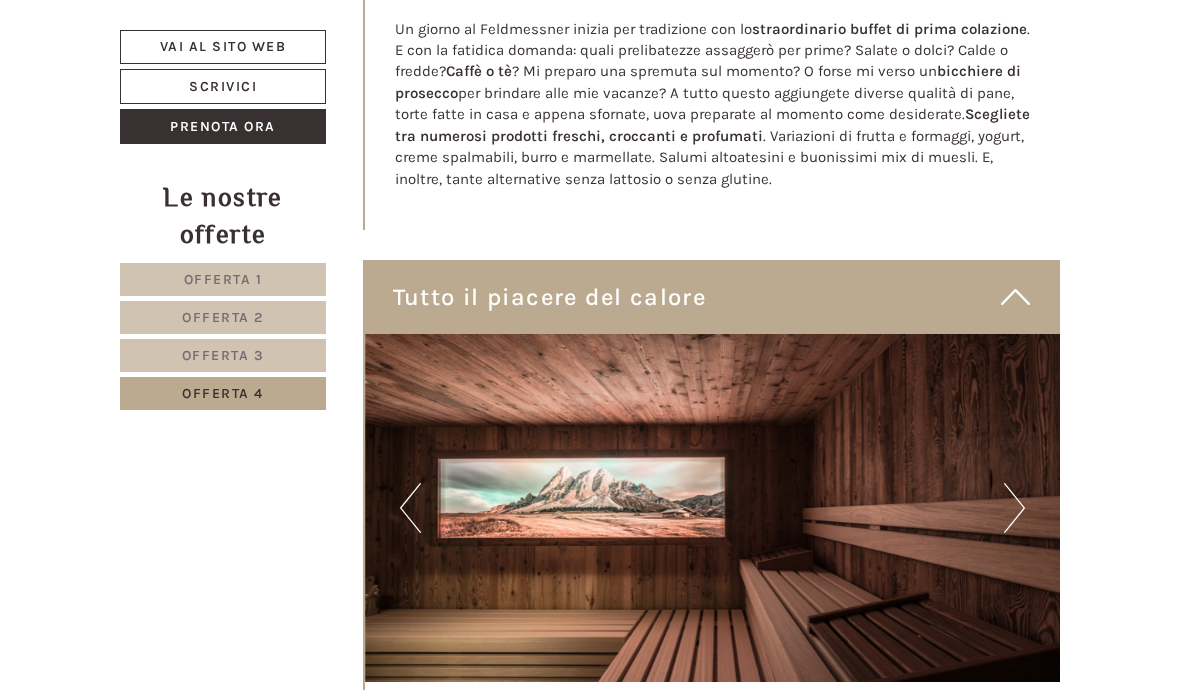 click on "Next" at bounding box center [1014, 508] 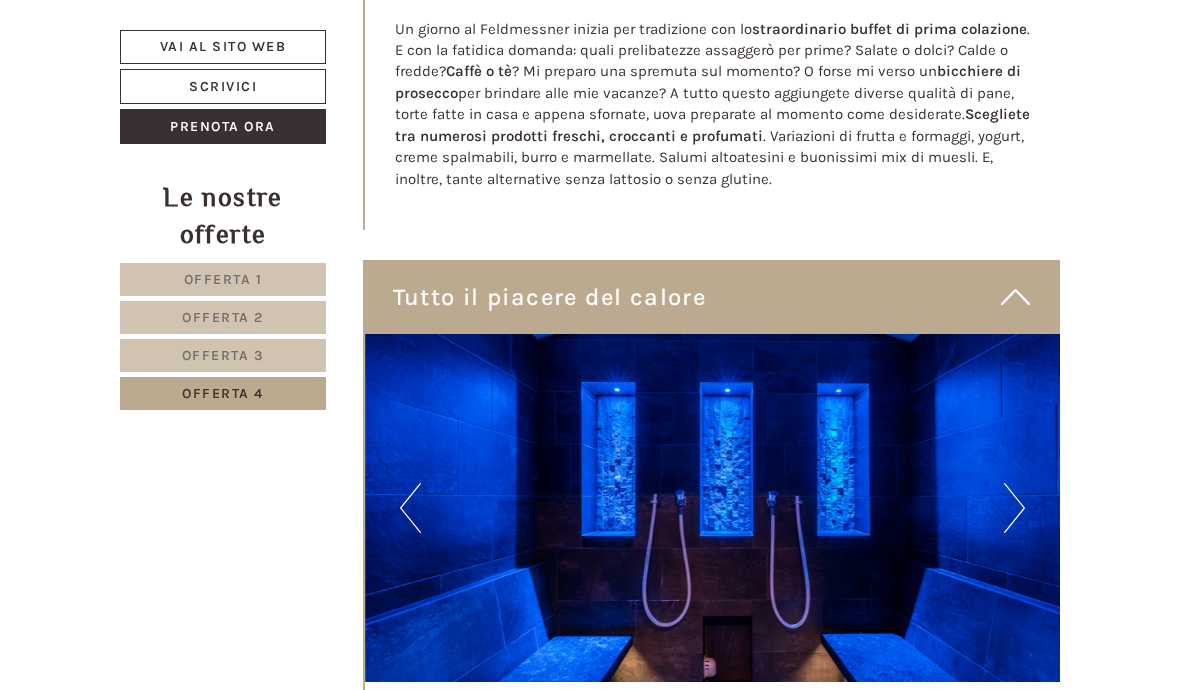 click on "Next" at bounding box center (1014, 508) 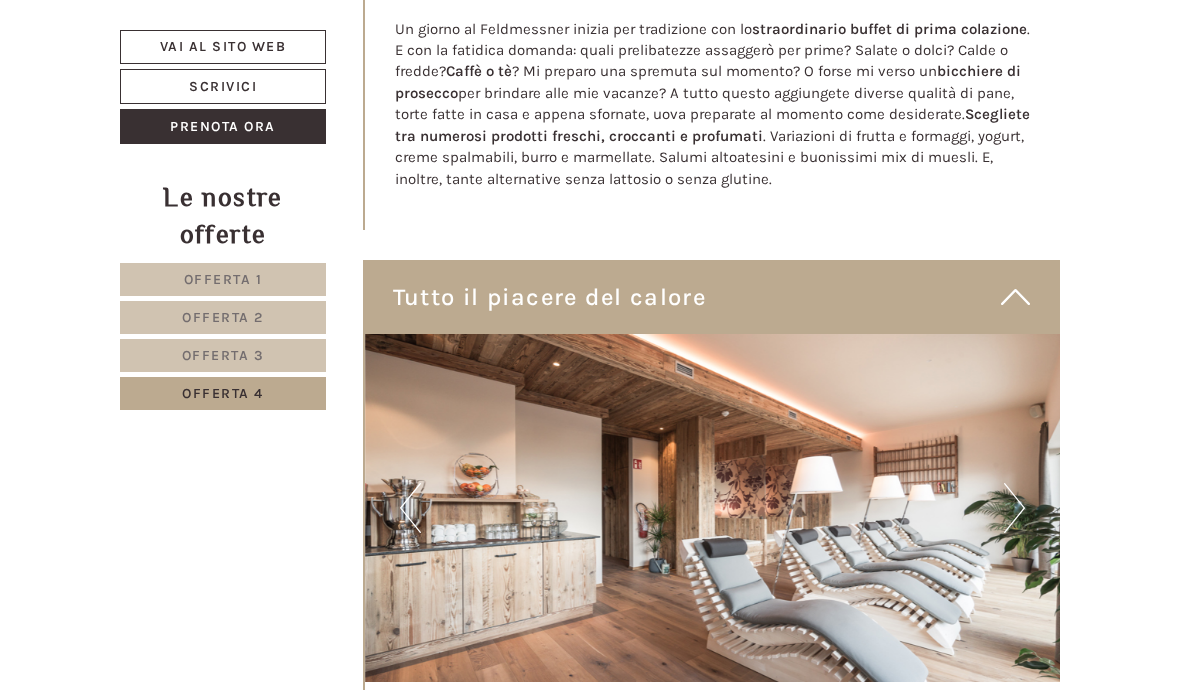 click on "Next" at bounding box center [1014, 508] 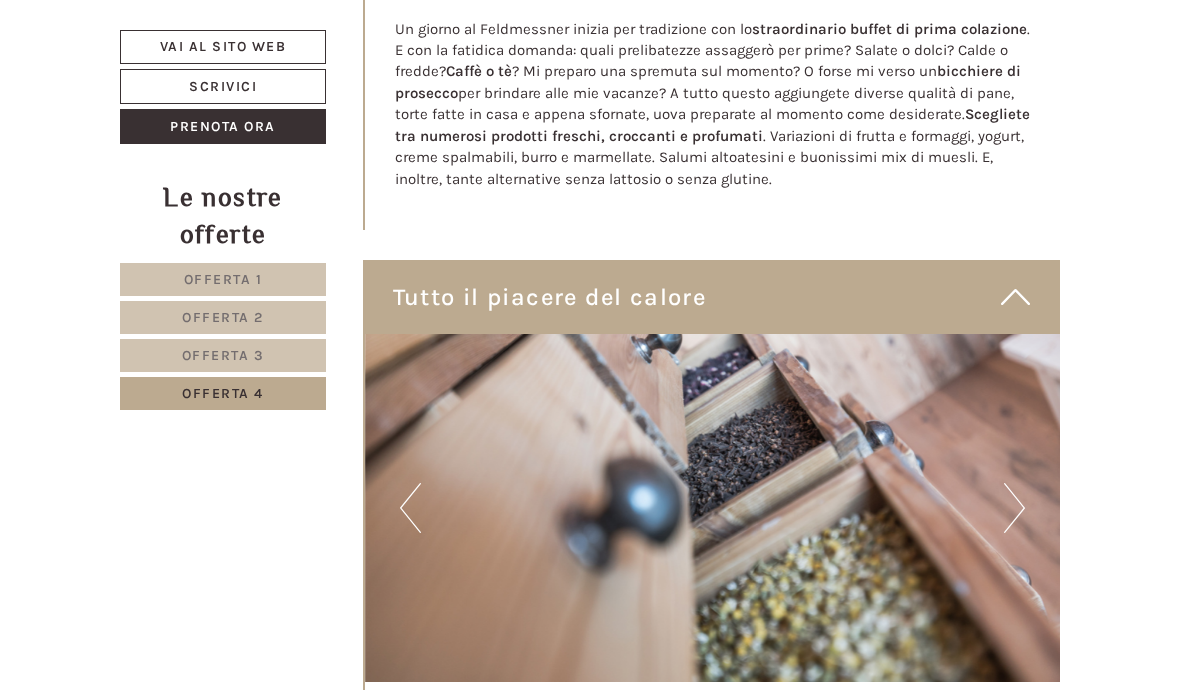 click on "Next" at bounding box center [1014, 508] 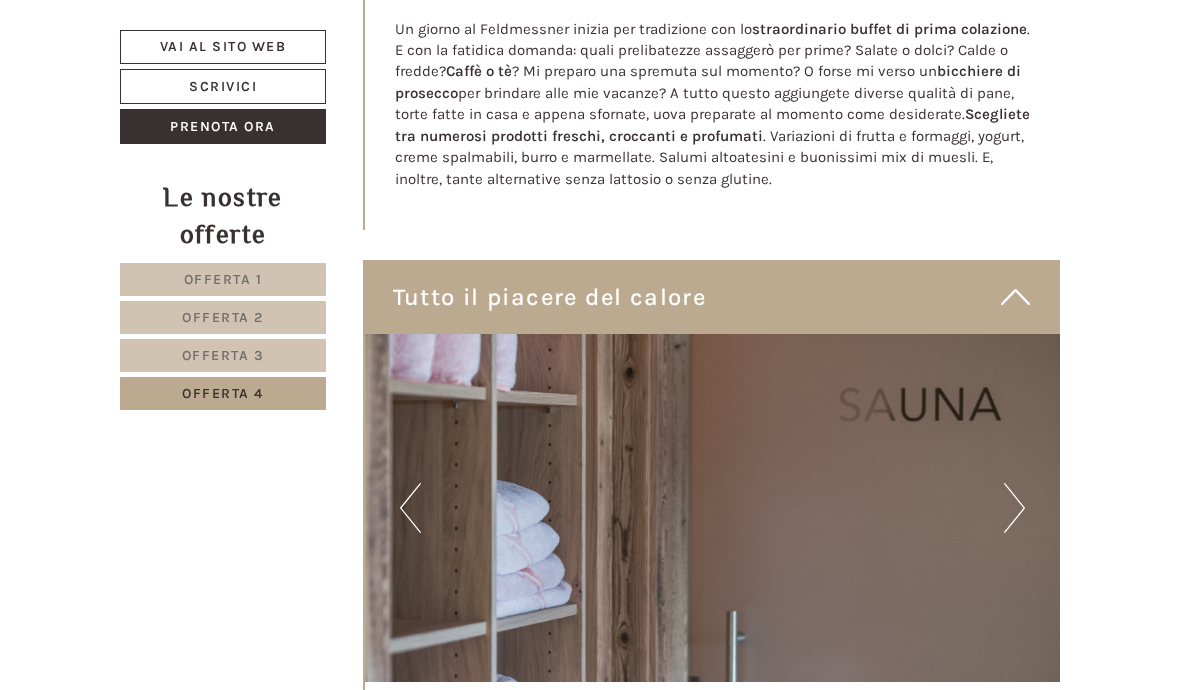 click at bounding box center (713, 508) 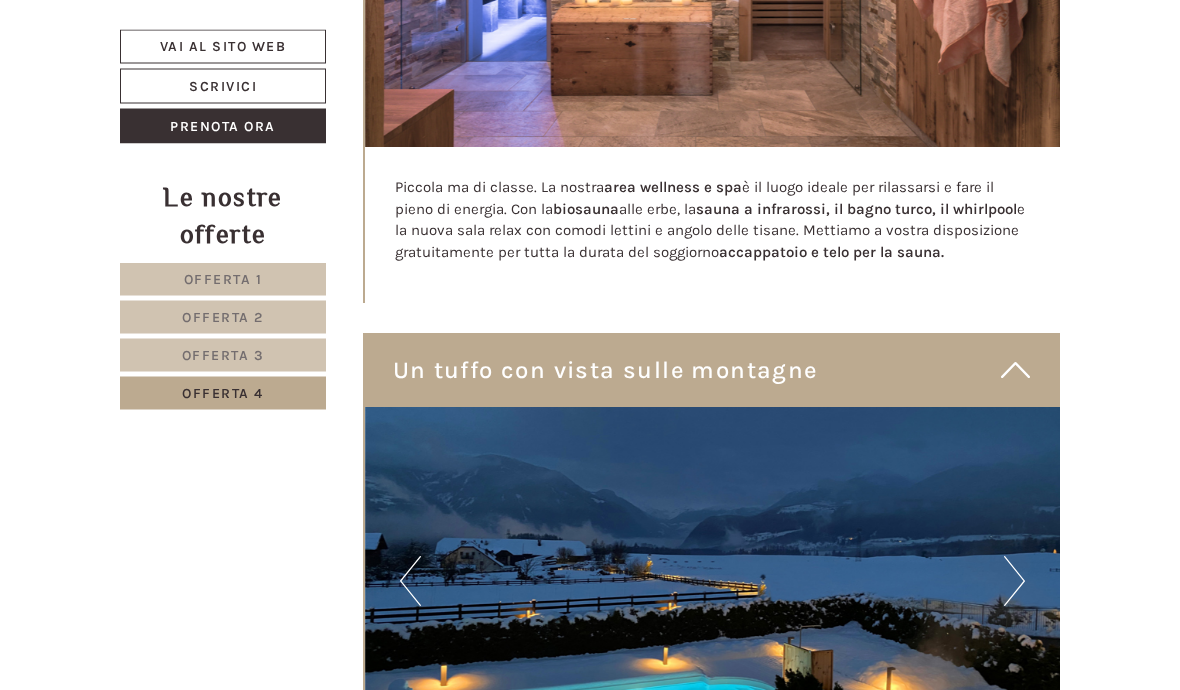 scroll, scrollTop: 6199, scrollLeft: 0, axis: vertical 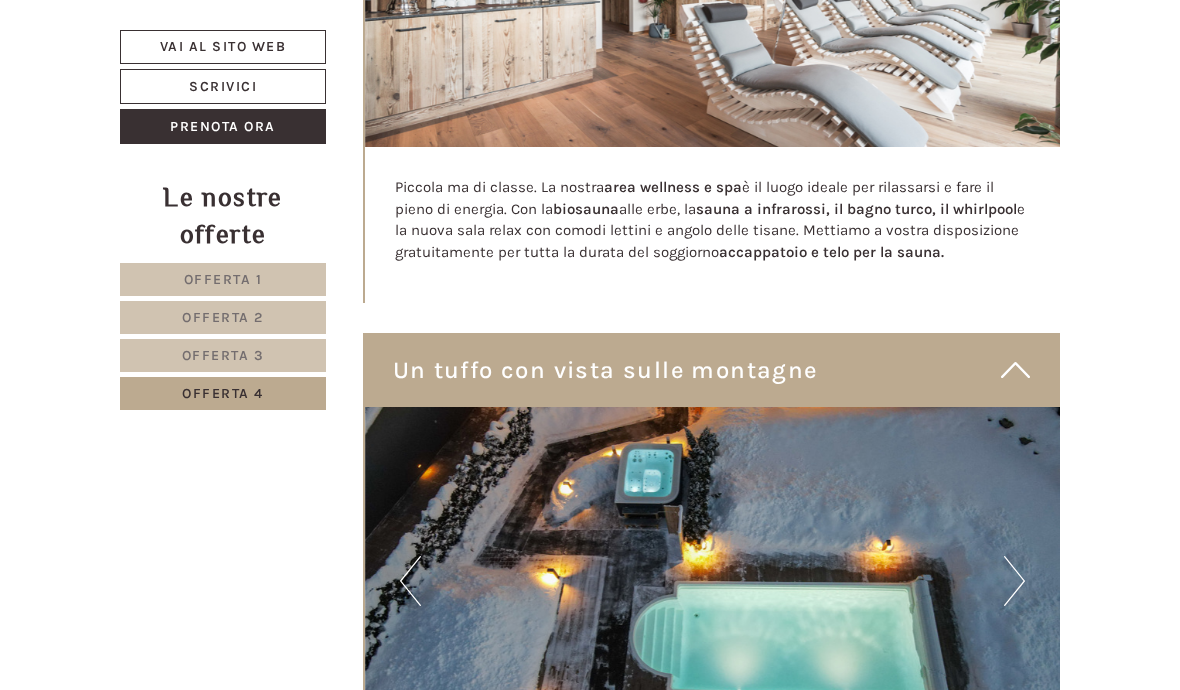 click on "Next" at bounding box center (1014, 581) 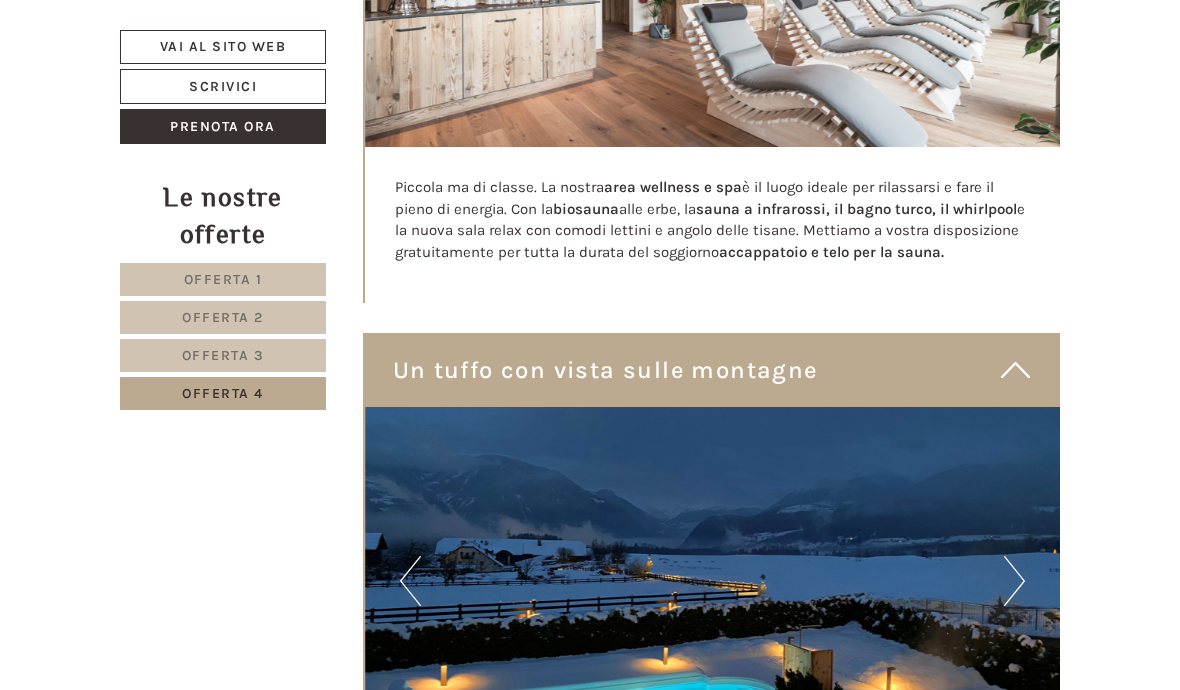 click at bounding box center (713, 581) 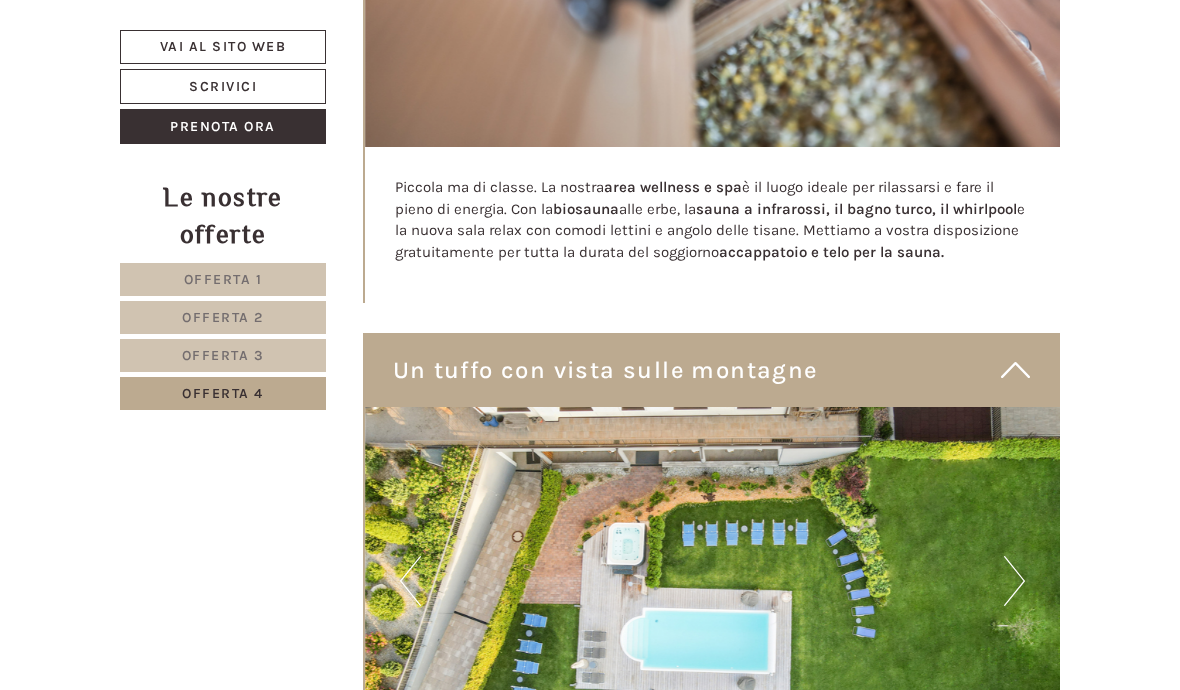 click on "Next" at bounding box center (1014, 581) 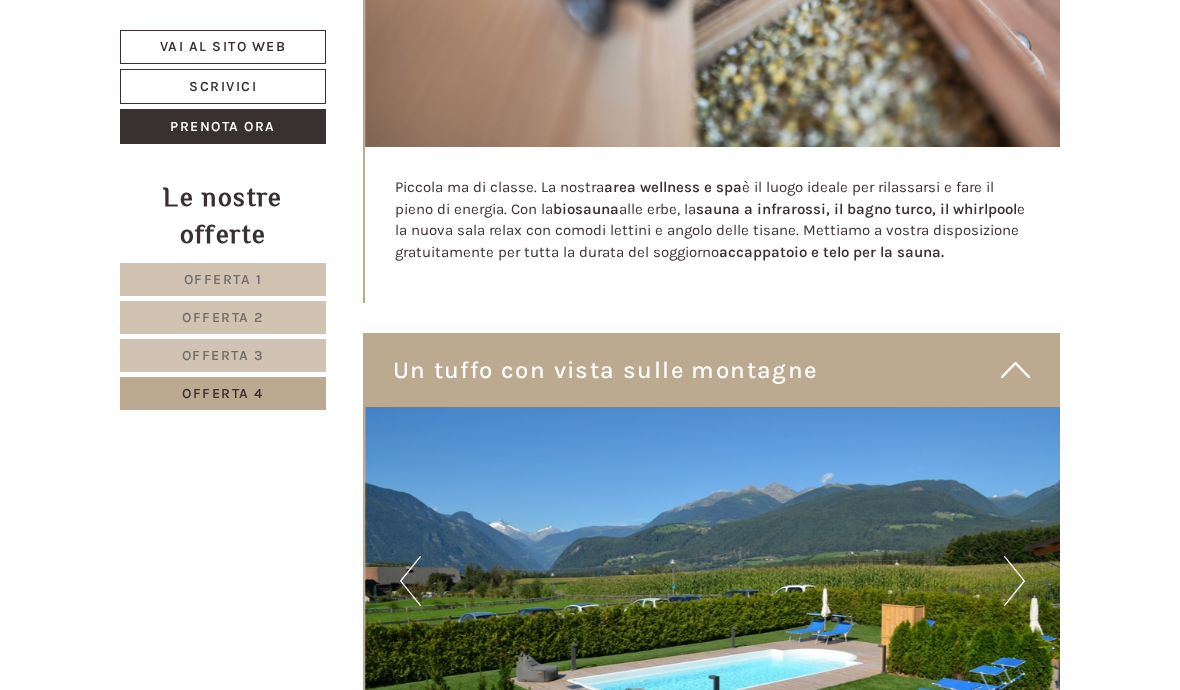 click on "Next" at bounding box center (1014, 581) 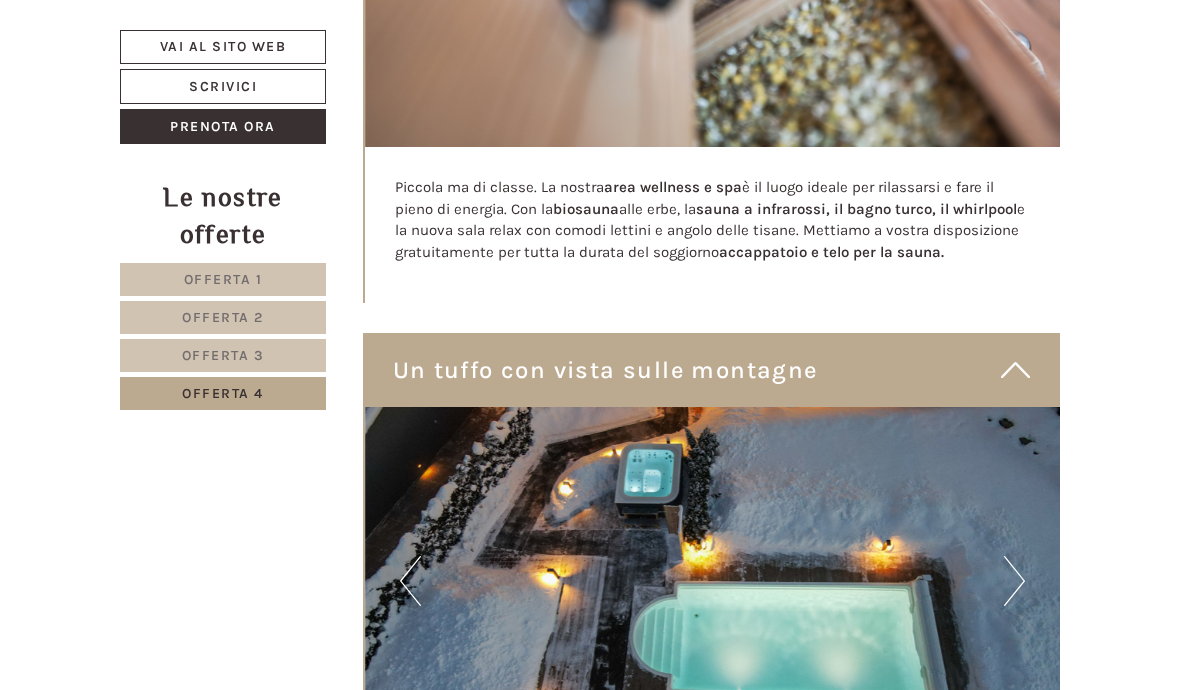 click on "Next" at bounding box center (1014, 581) 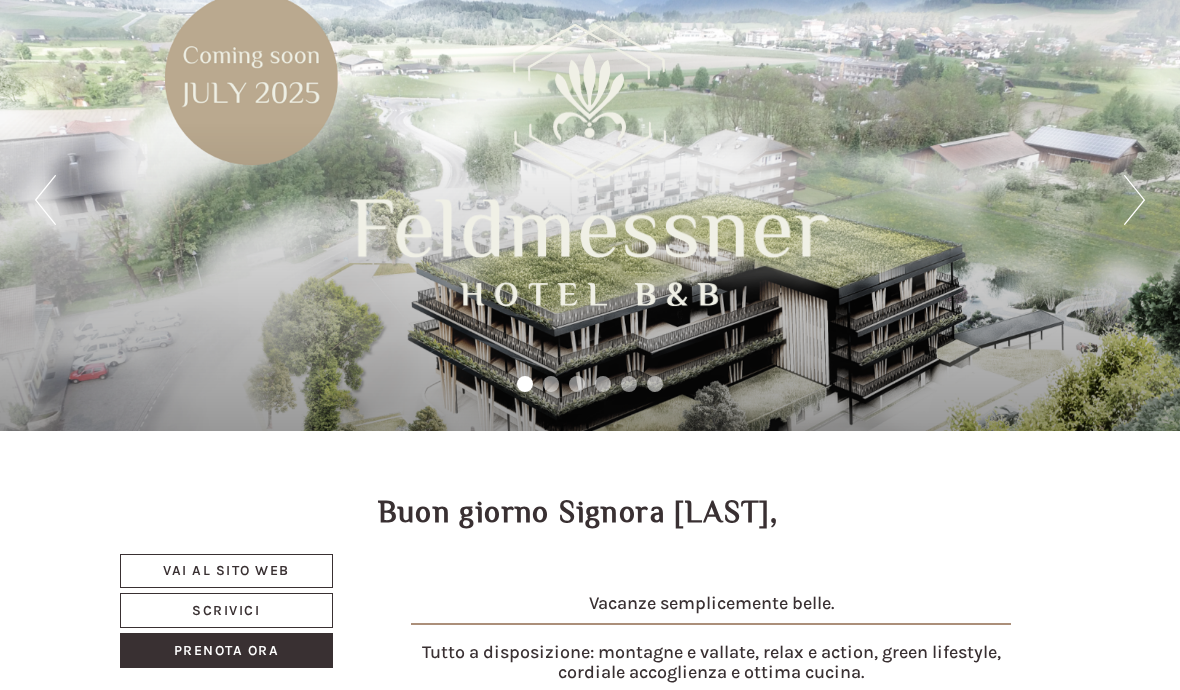 scroll, scrollTop: 0, scrollLeft: 0, axis: both 